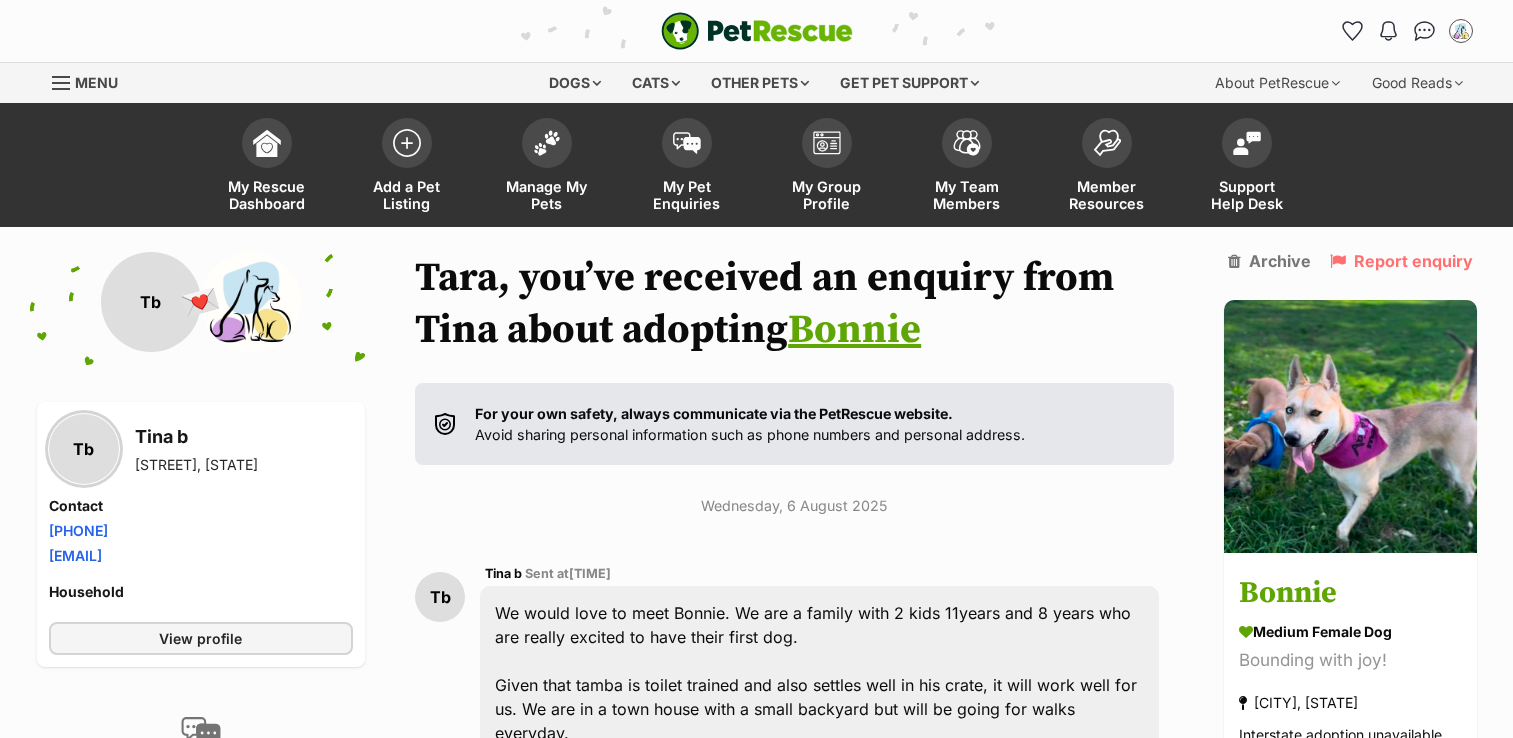 scroll, scrollTop: 0, scrollLeft: 0, axis: both 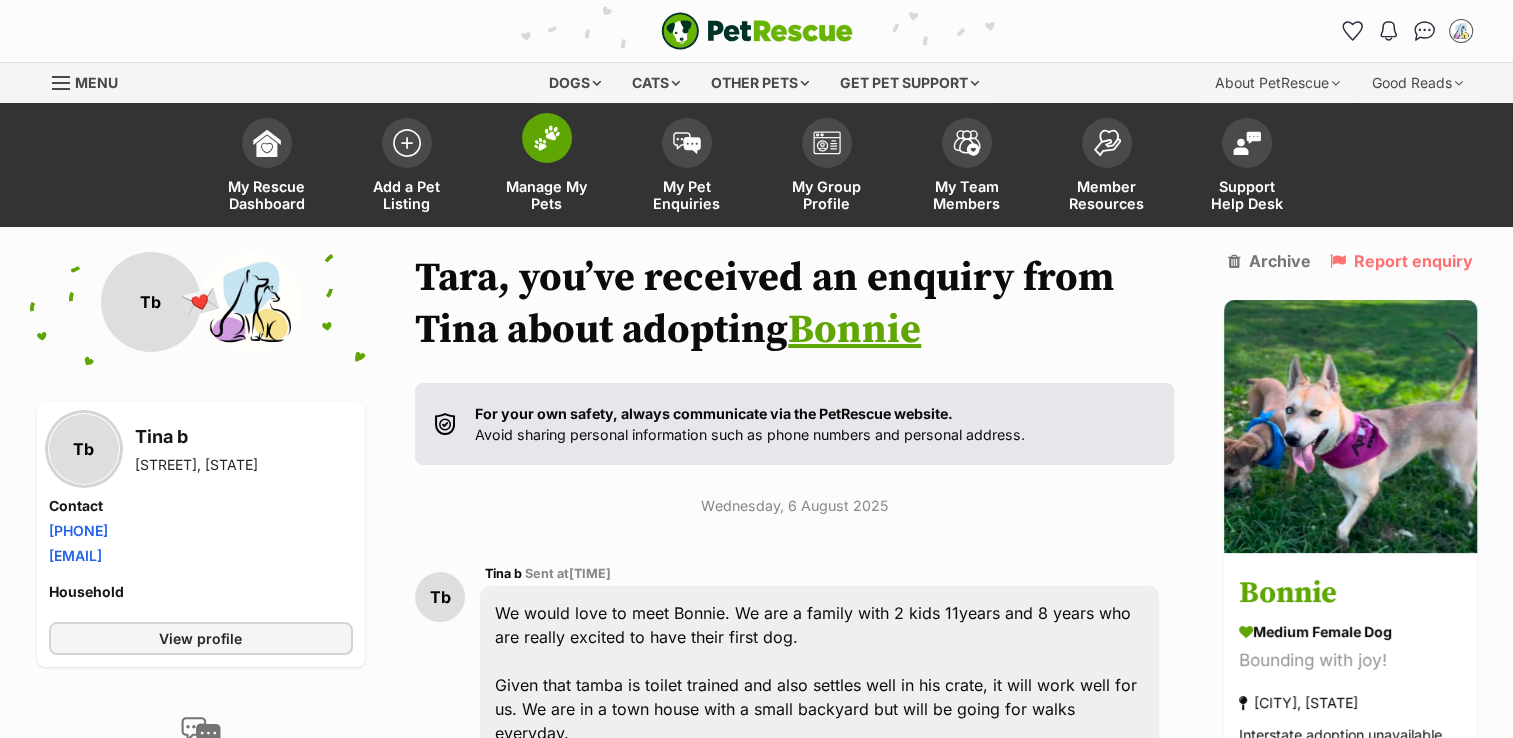 click on "Manage My Pets" at bounding box center (547, 195) 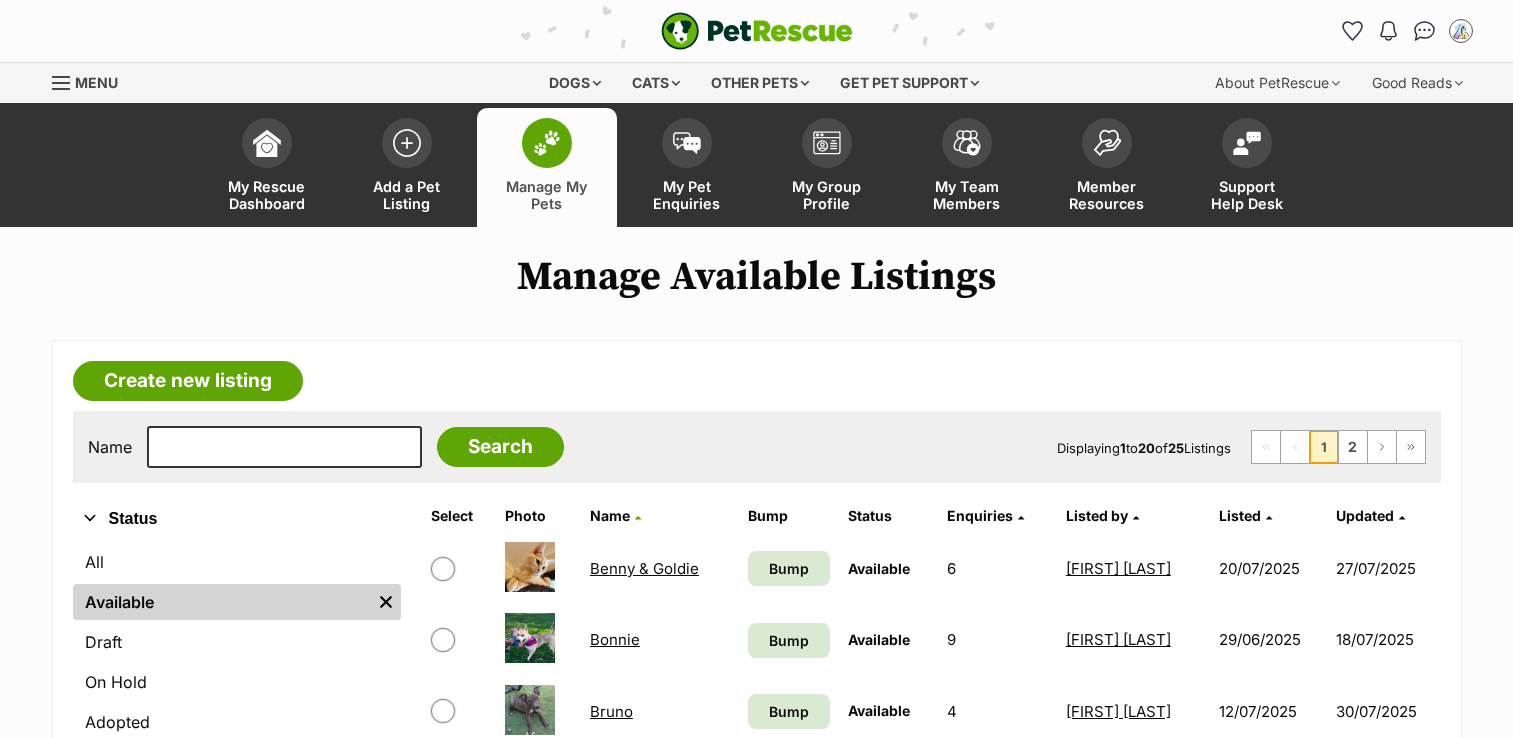 scroll, scrollTop: 0, scrollLeft: 0, axis: both 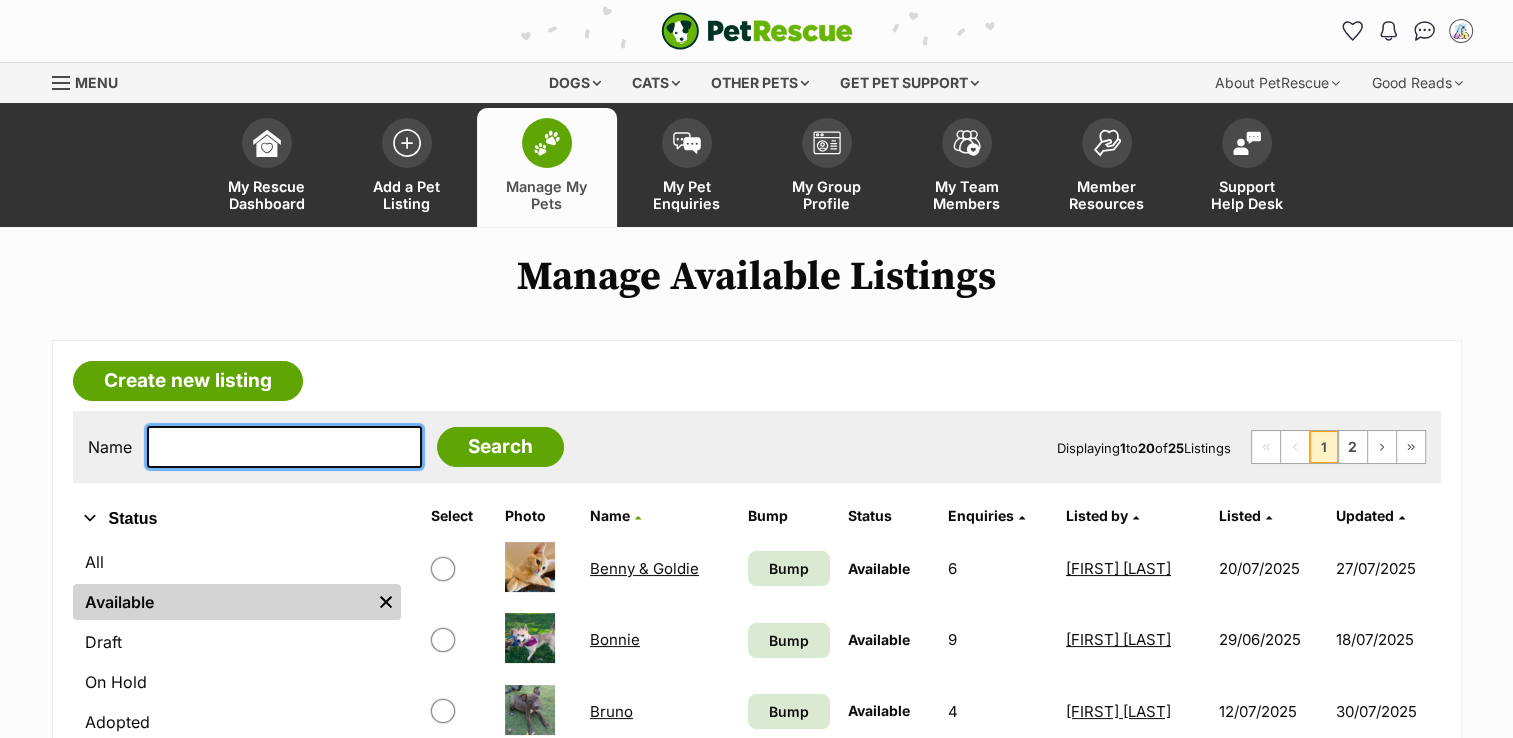 click at bounding box center (284, 447) 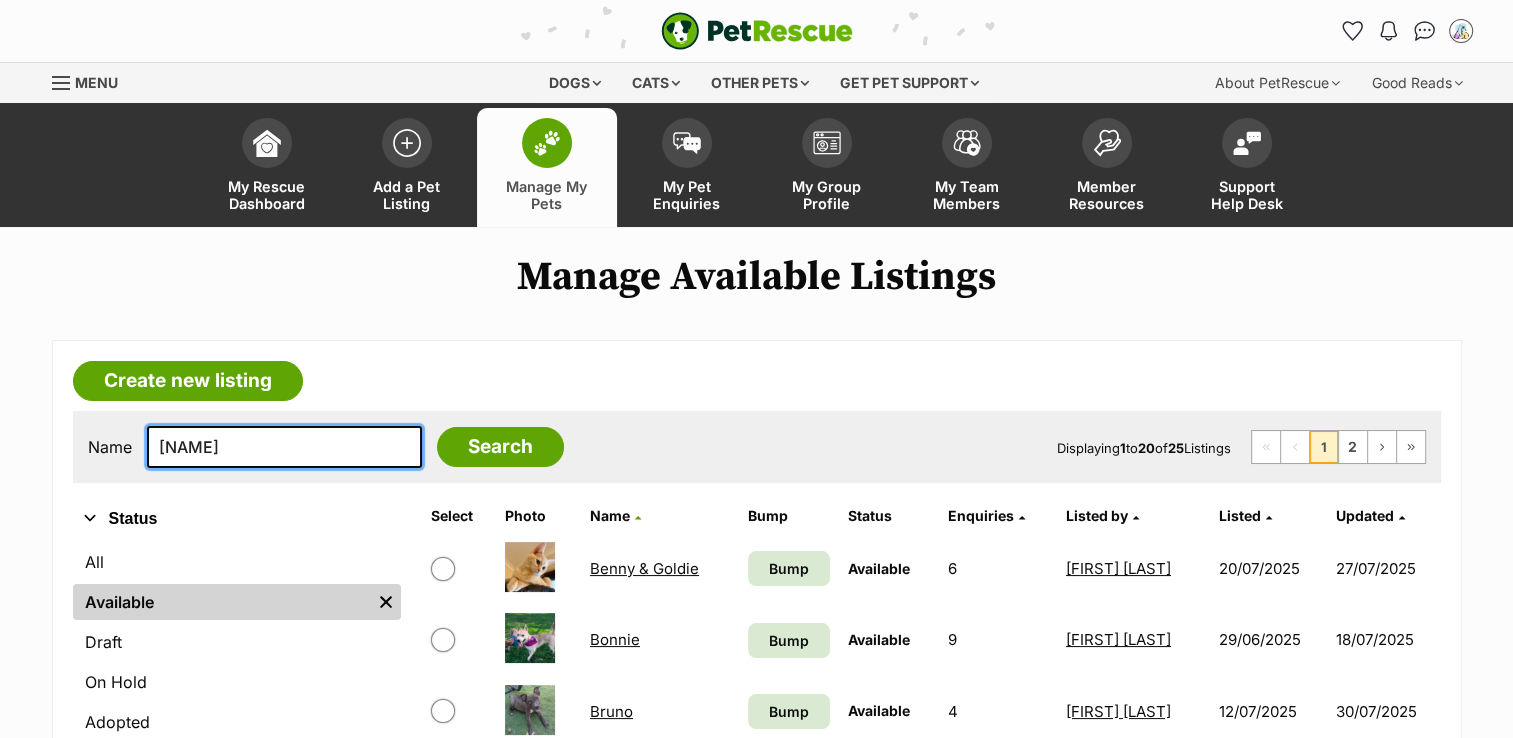 type on "[NAME]" 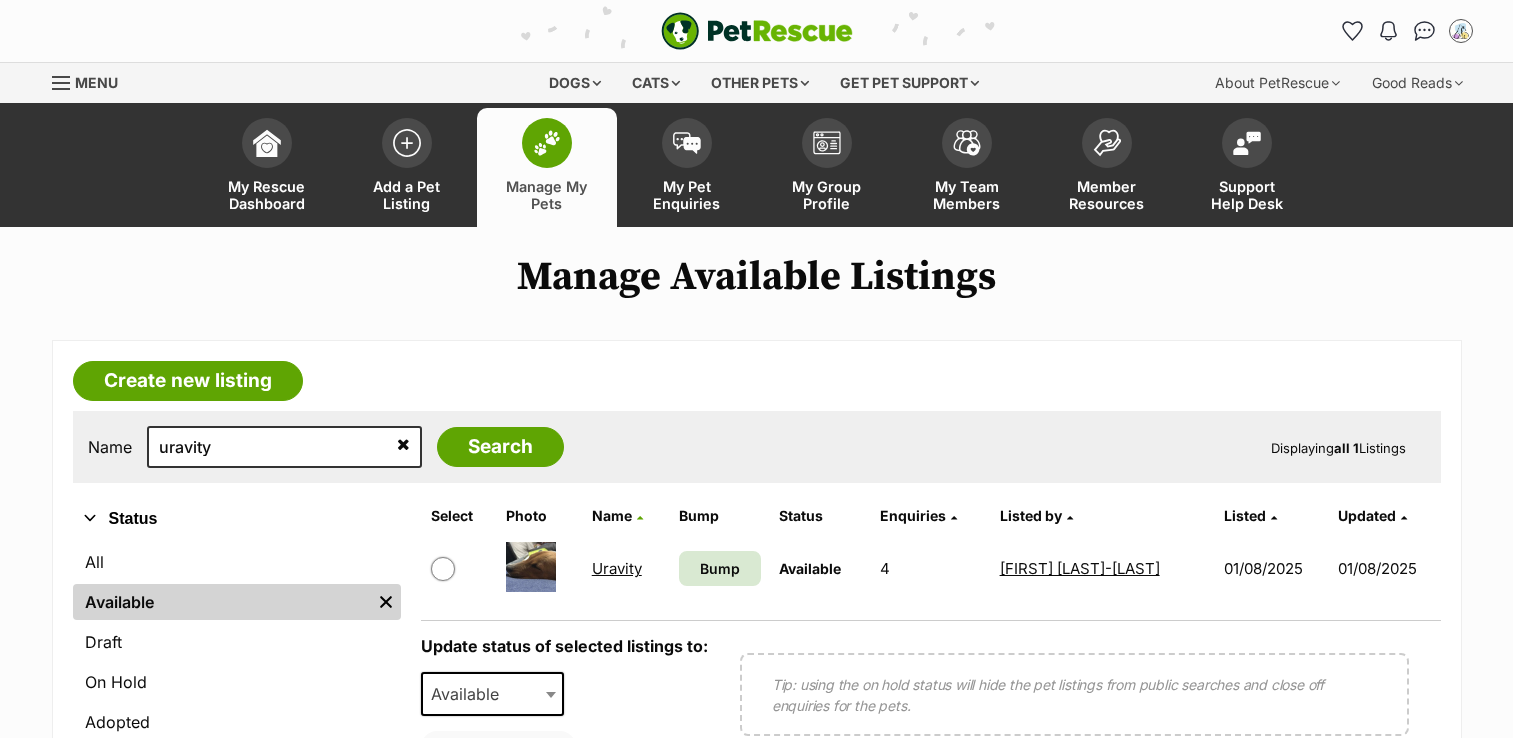 scroll, scrollTop: 0, scrollLeft: 0, axis: both 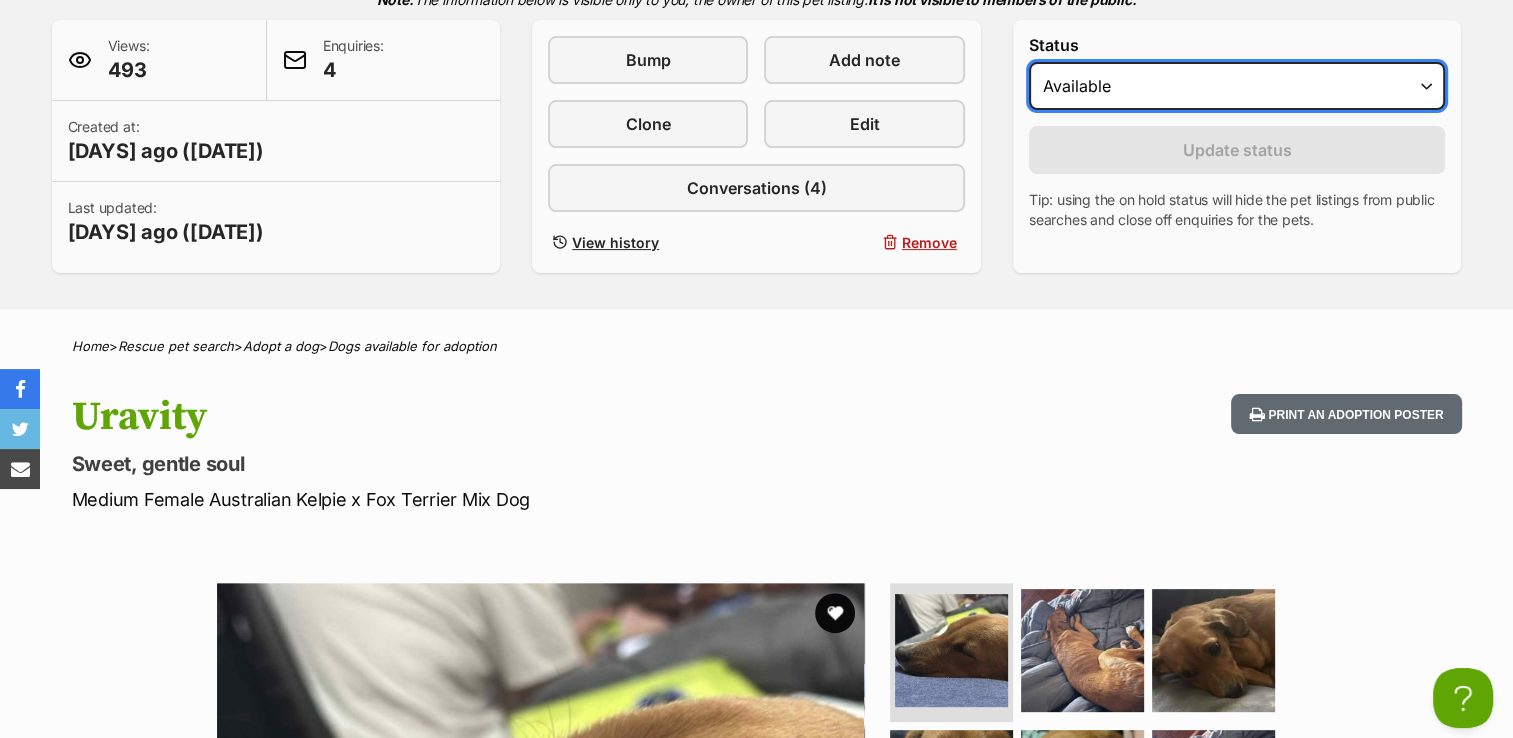 click on "Draft - not available as listing has enquires
Available
On hold
Adopted" at bounding box center (1237, 86) 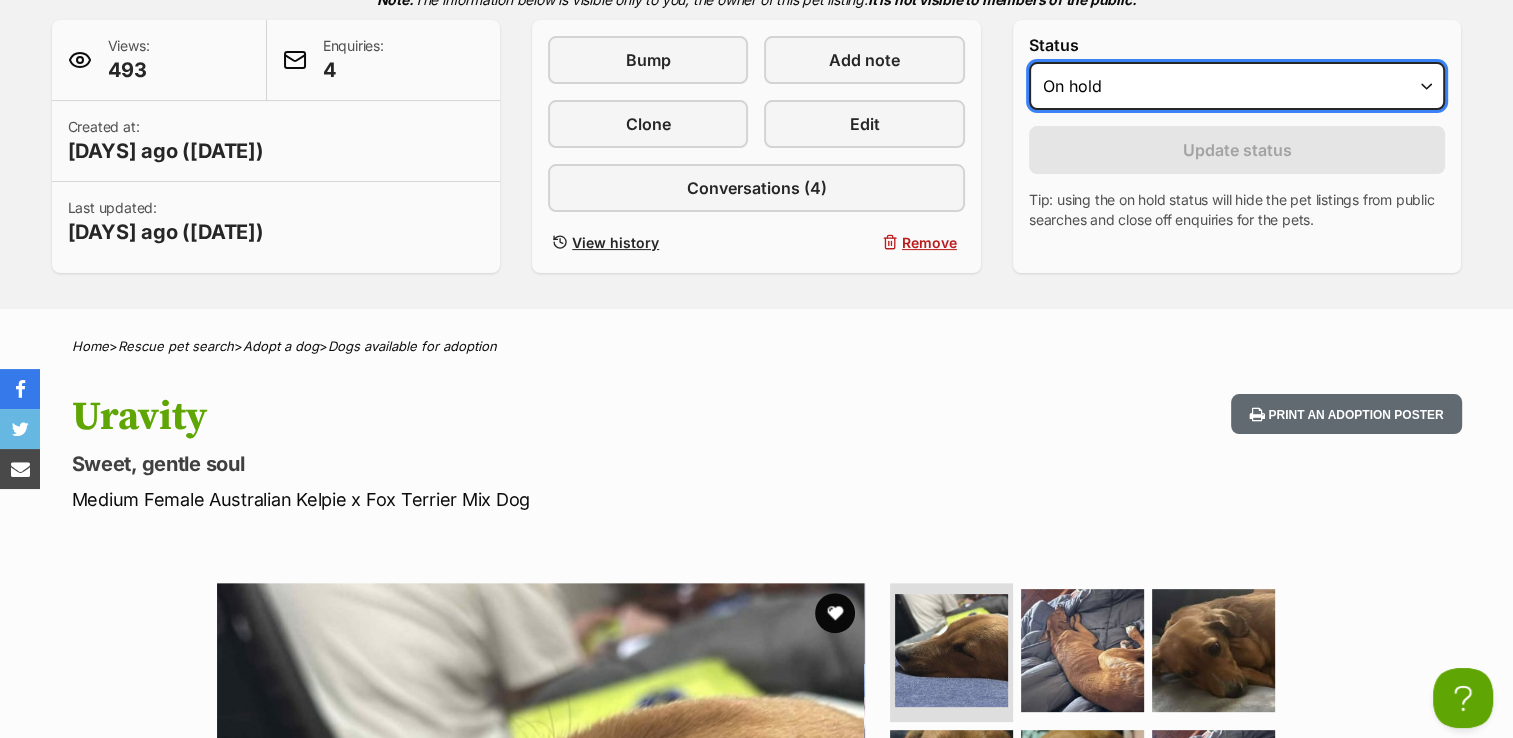click on "Draft - not available as listing has enquires
Available
On hold
Adopted" at bounding box center (1237, 86) 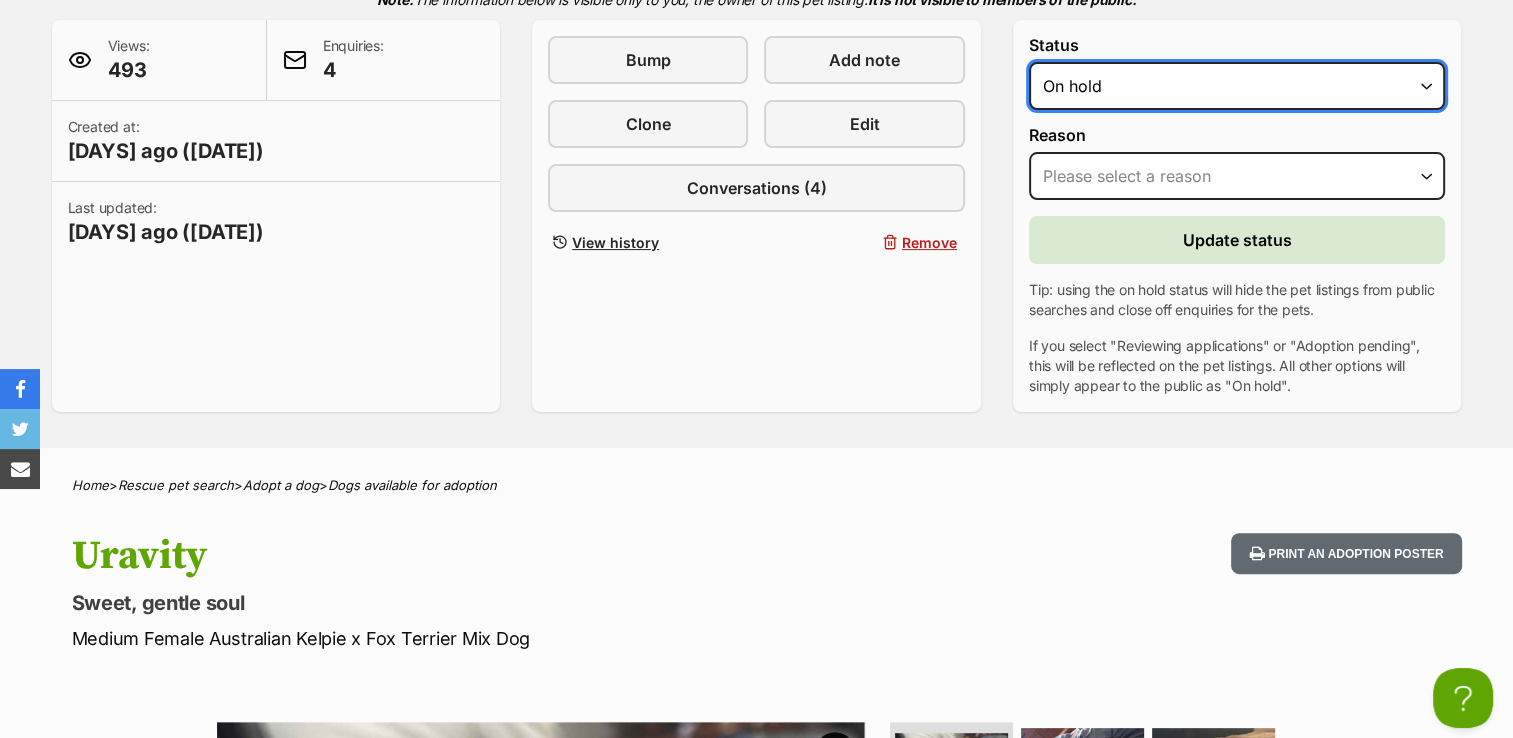 scroll, scrollTop: 0, scrollLeft: 0, axis: both 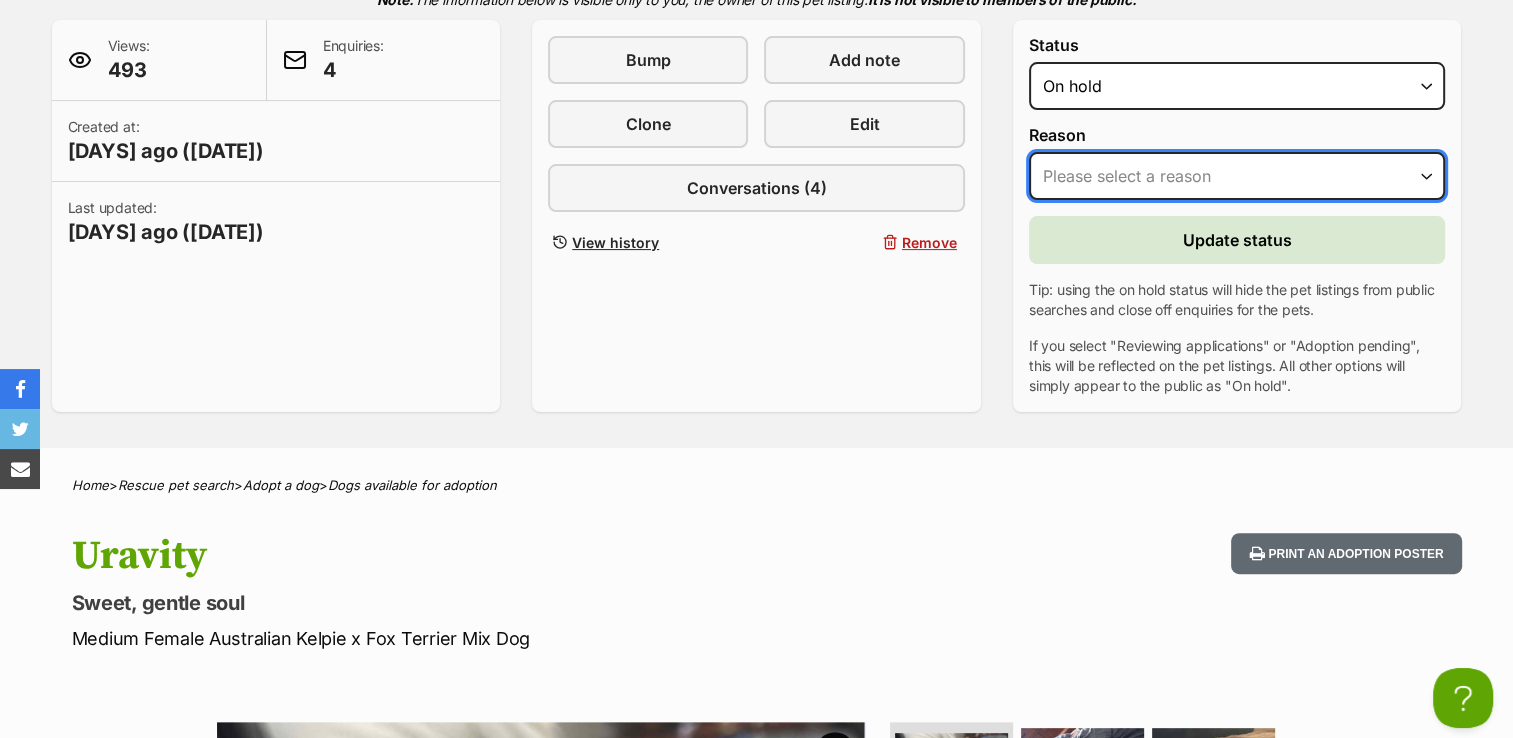 drag, startPoint x: 1371, startPoint y: 164, endPoint x: 1216, endPoint y: 199, distance: 158.90248 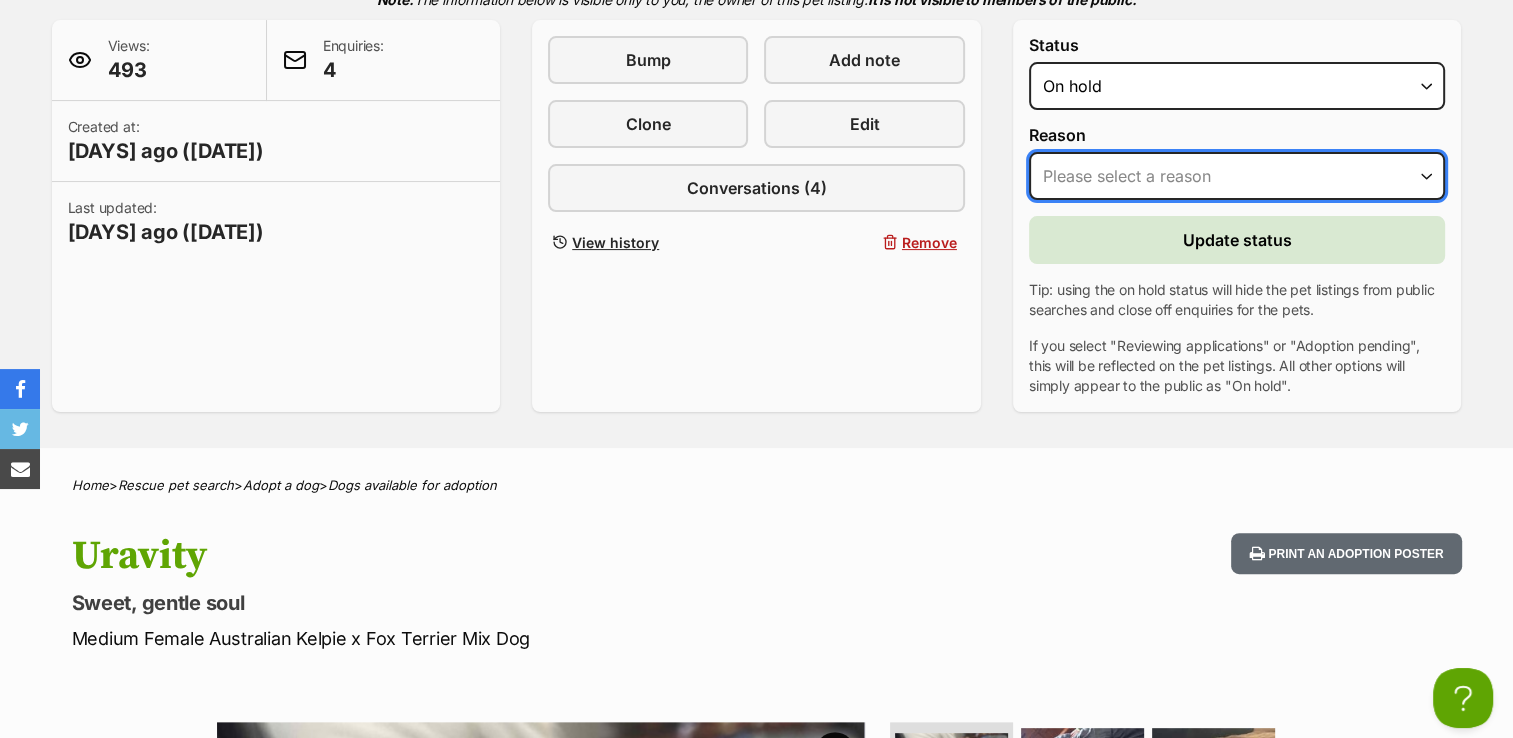 scroll, scrollTop: 0, scrollLeft: 0, axis: both 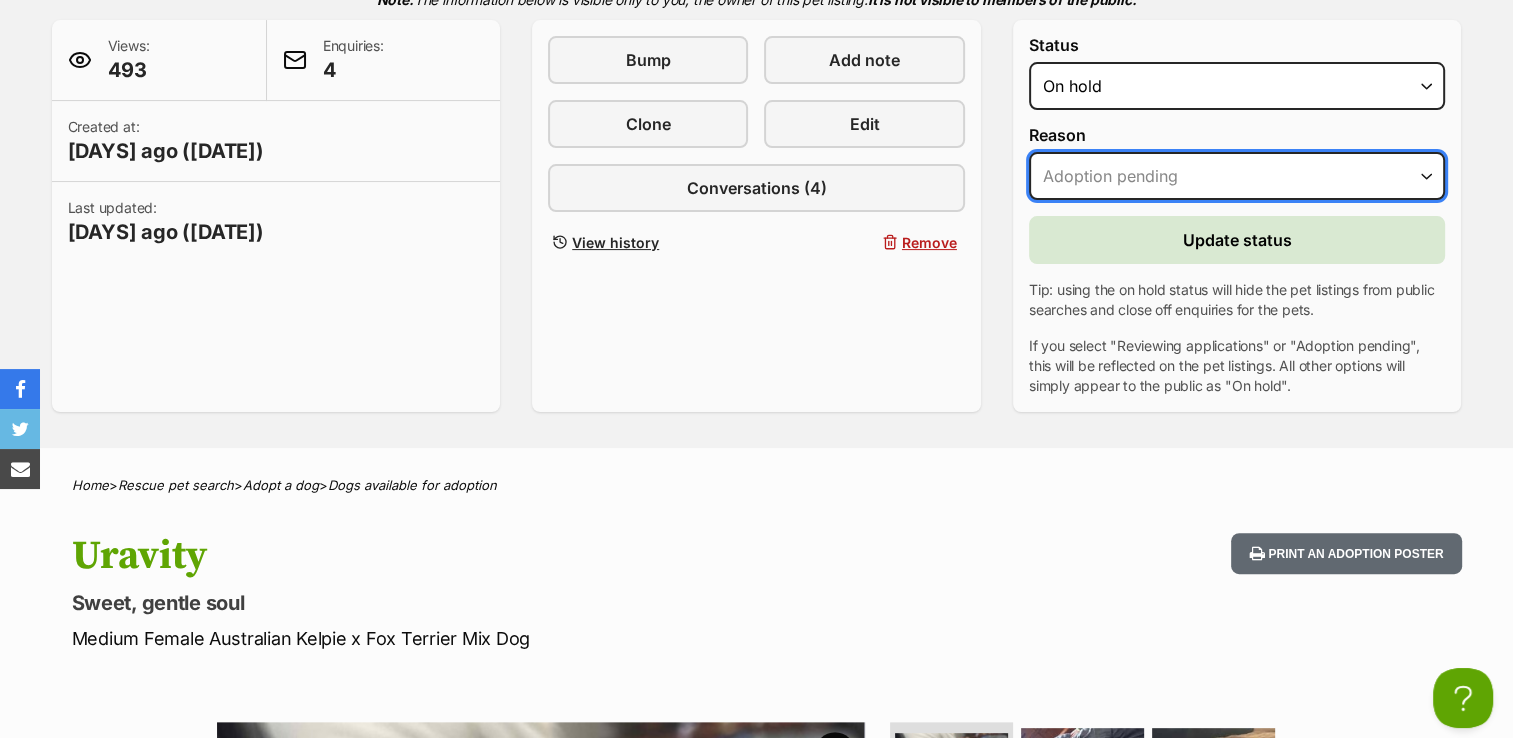 click on "Please select a reason
Medical reasons
Reviewing applications
Adoption pending
Other" at bounding box center (1237, 176) 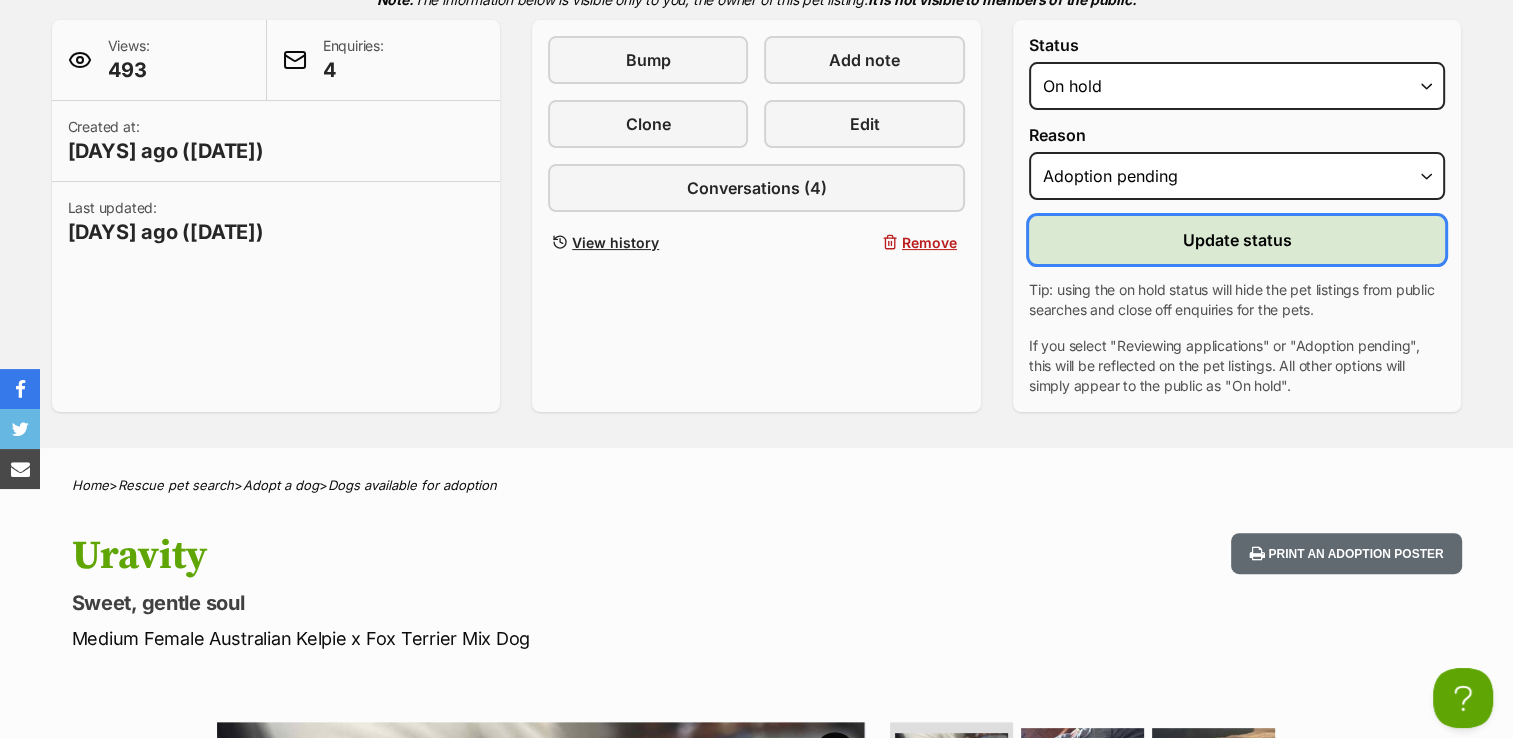click on "Update status" at bounding box center (1237, 240) 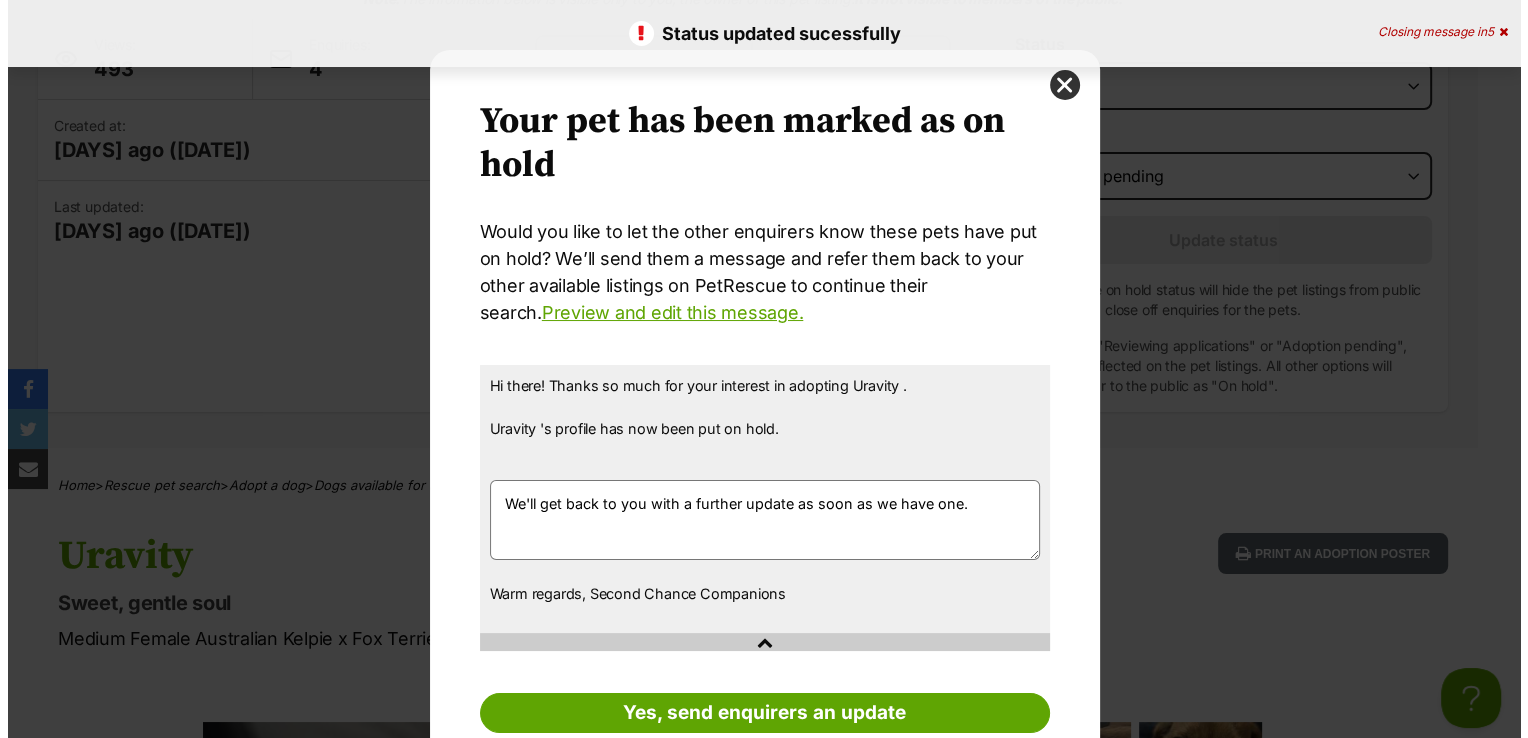 scroll, scrollTop: 0, scrollLeft: 0, axis: both 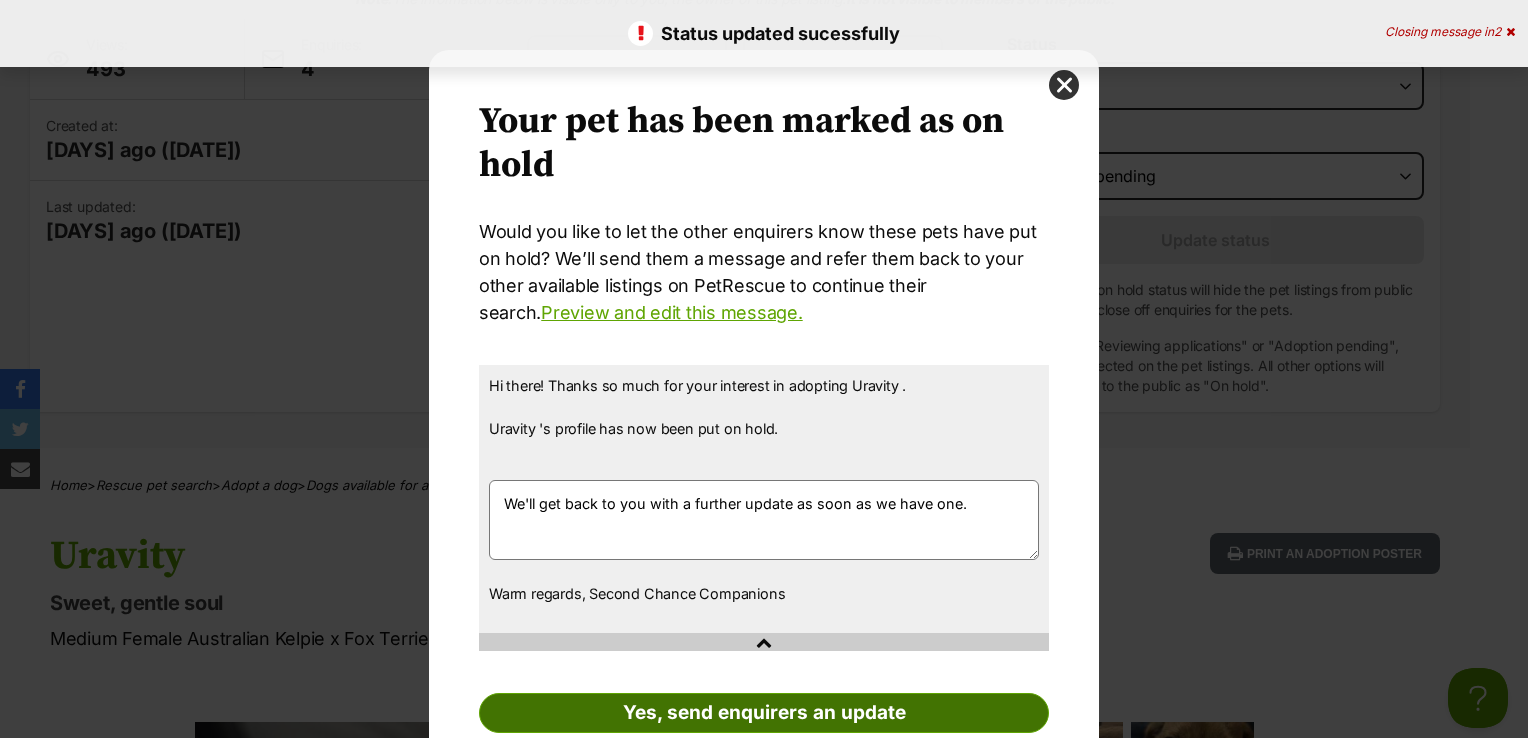click on "Yes, send enquirers an update" at bounding box center (764, 713) 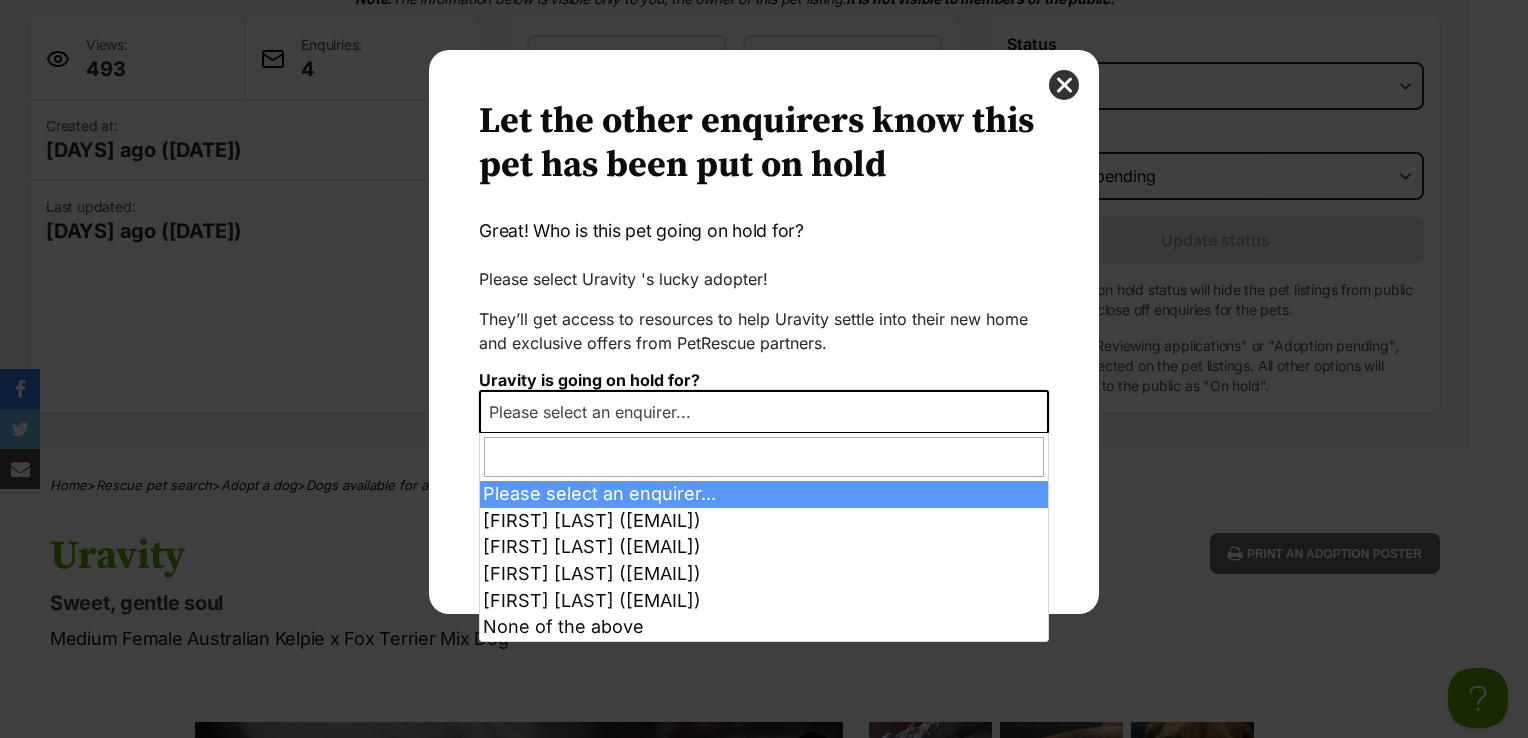click on "Please select an enquirer..." at bounding box center [764, 412] 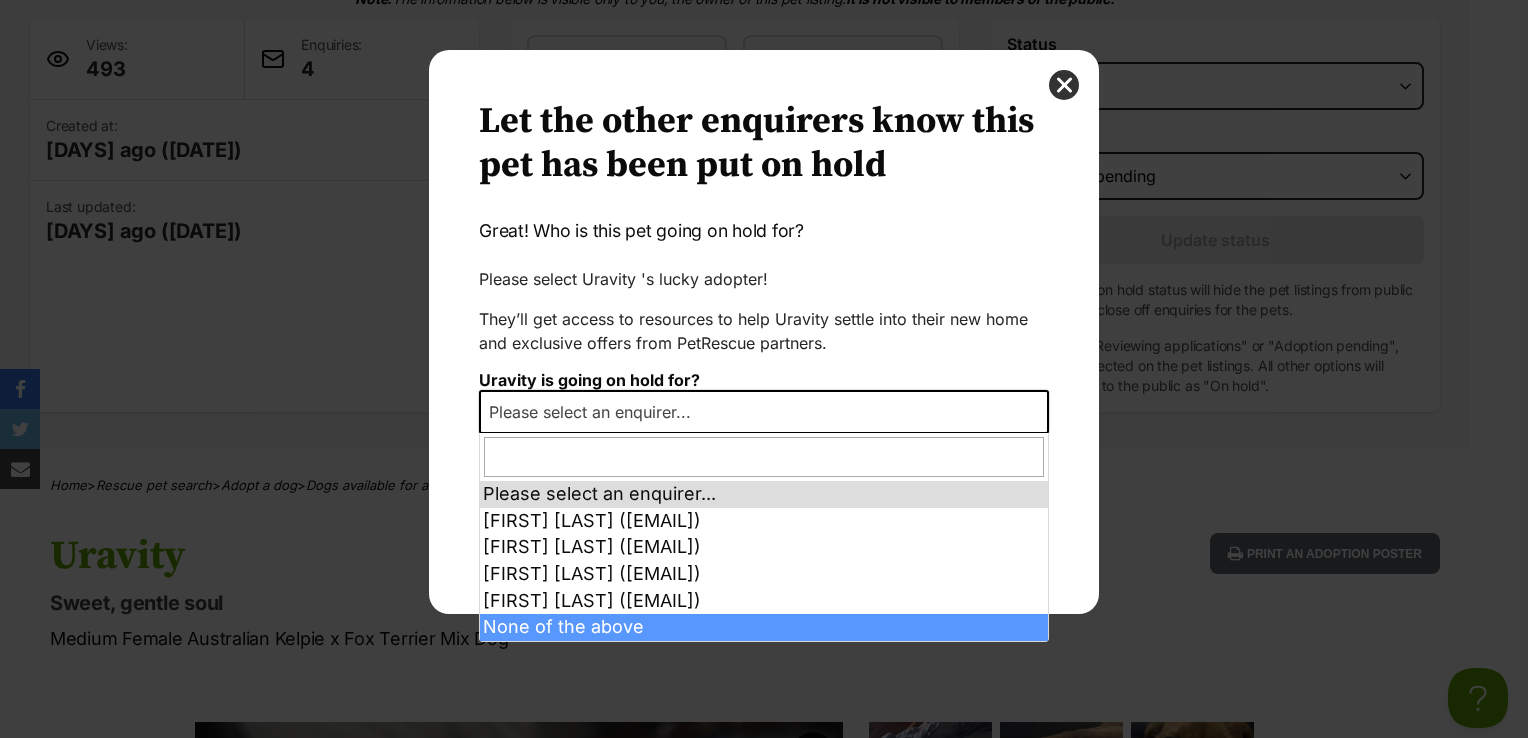 scroll, scrollTop: 0, scrollLeft: 0, axis: both 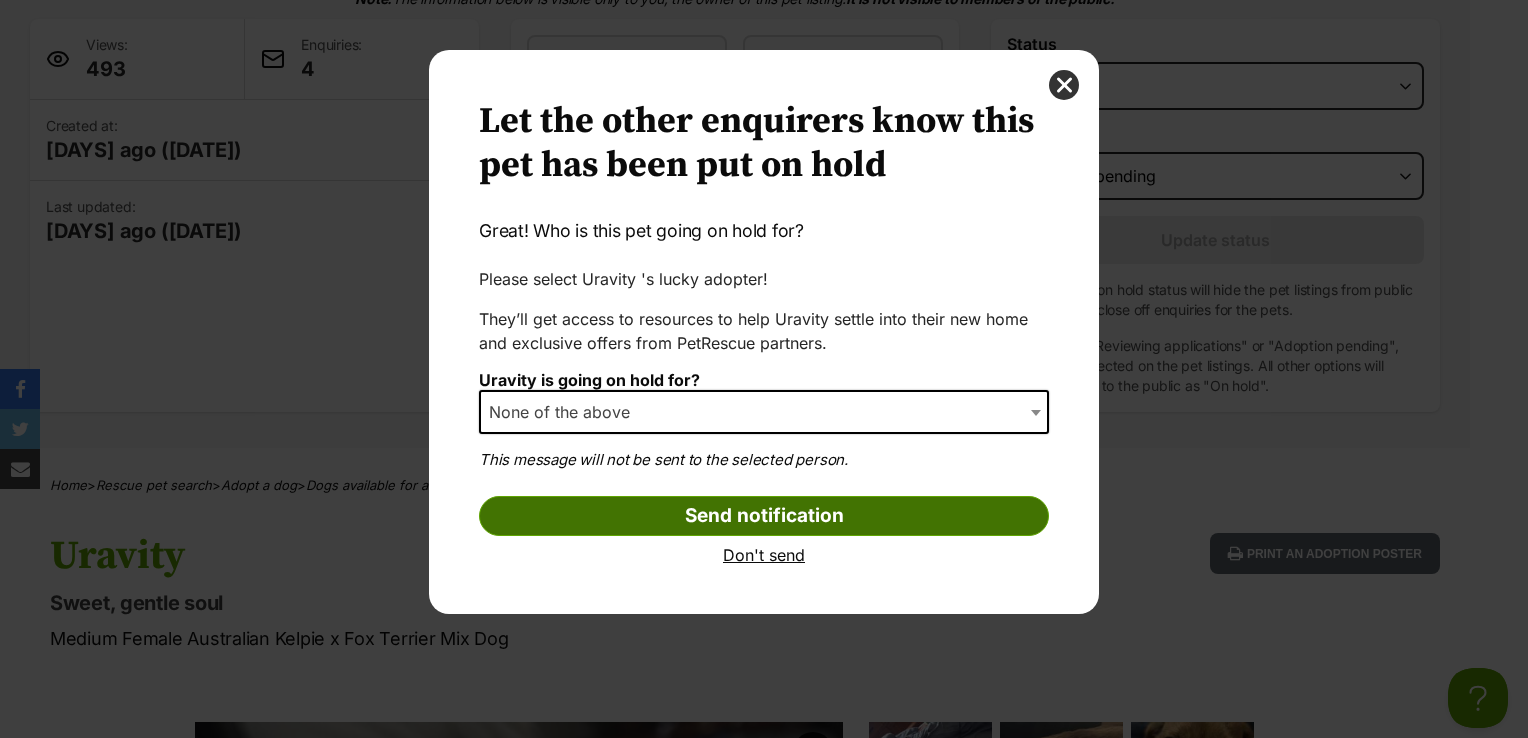 click on "Send notification" at bounding box center [764, 516] 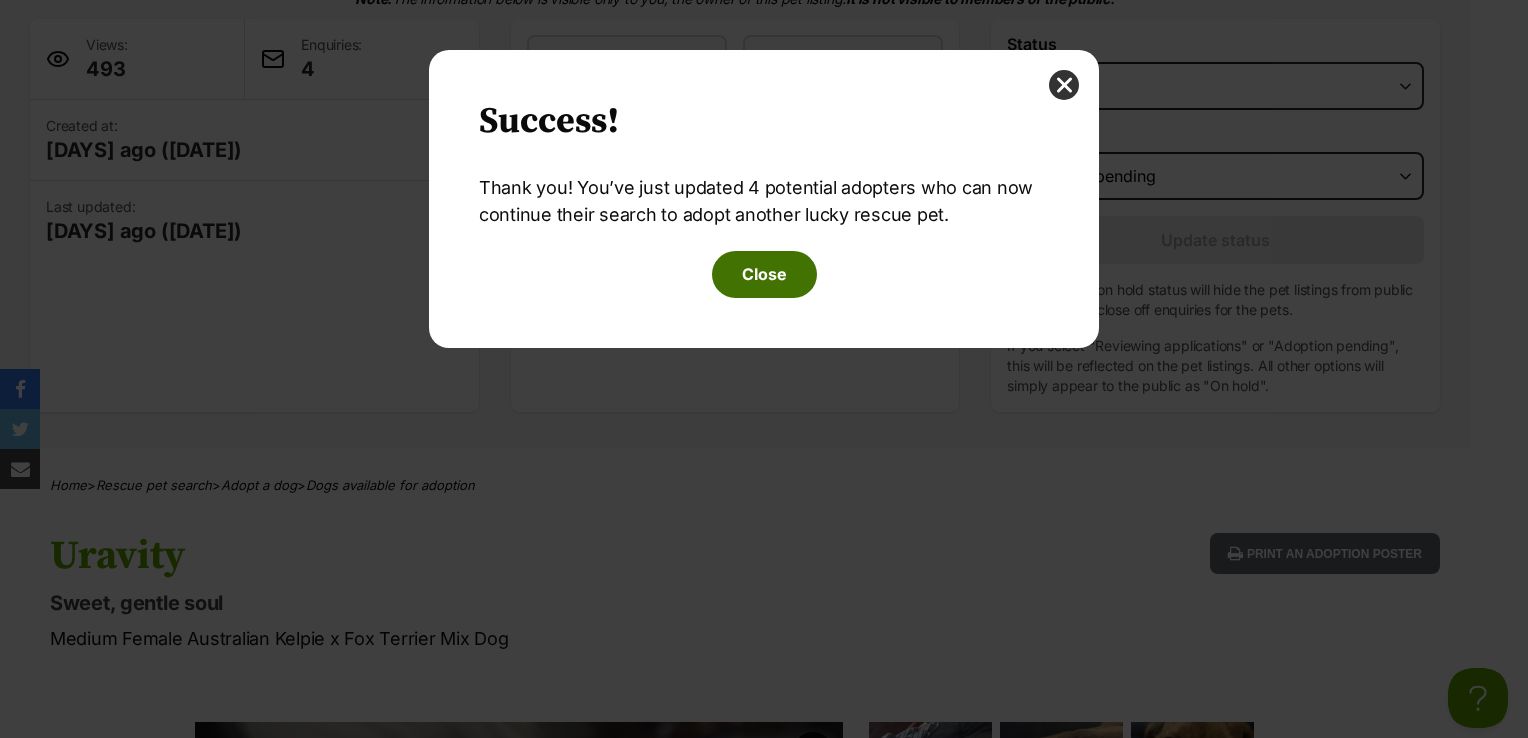 click on "Close" at bounding box center [764, 274] 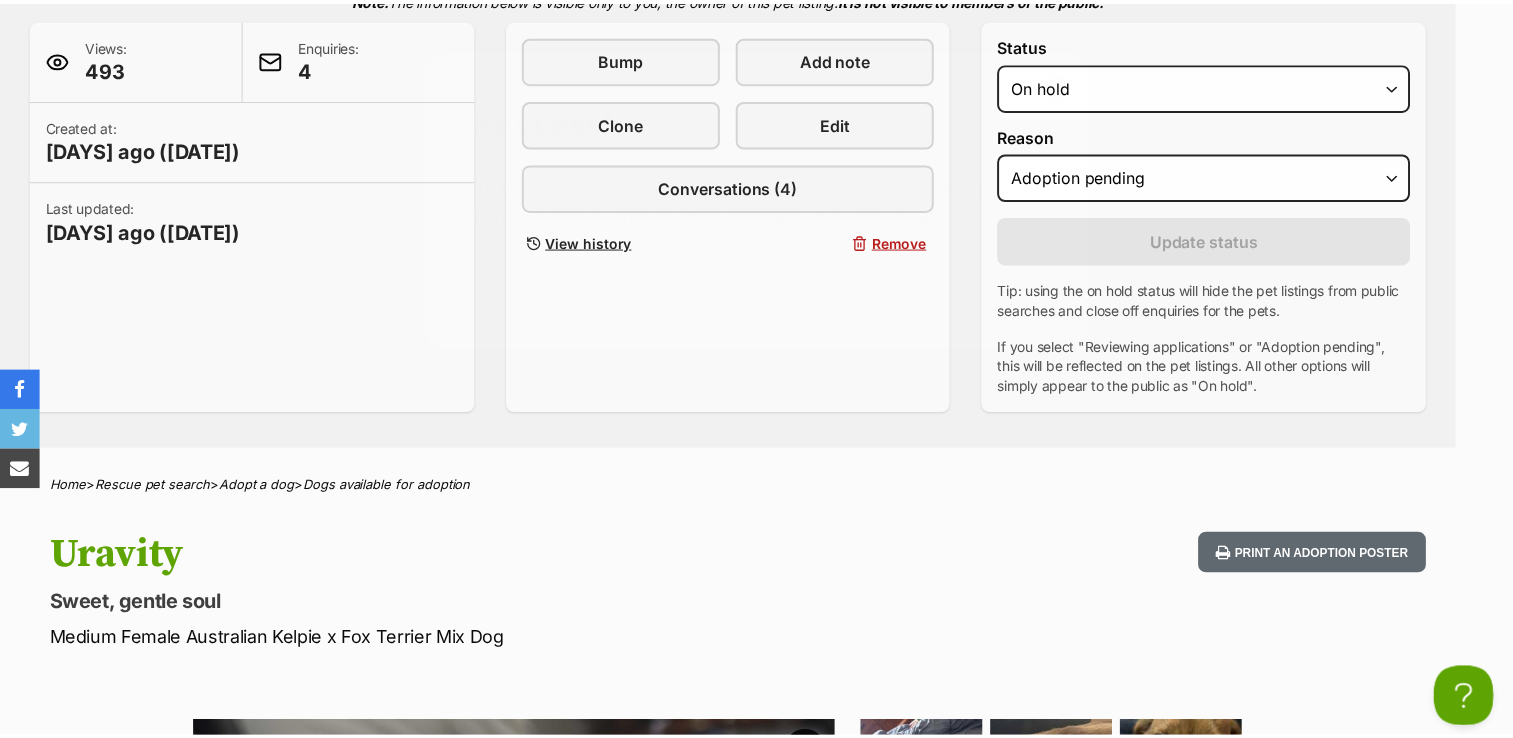 scroll, scrollTop: 471, scrollLeft: 0, axis: vertical 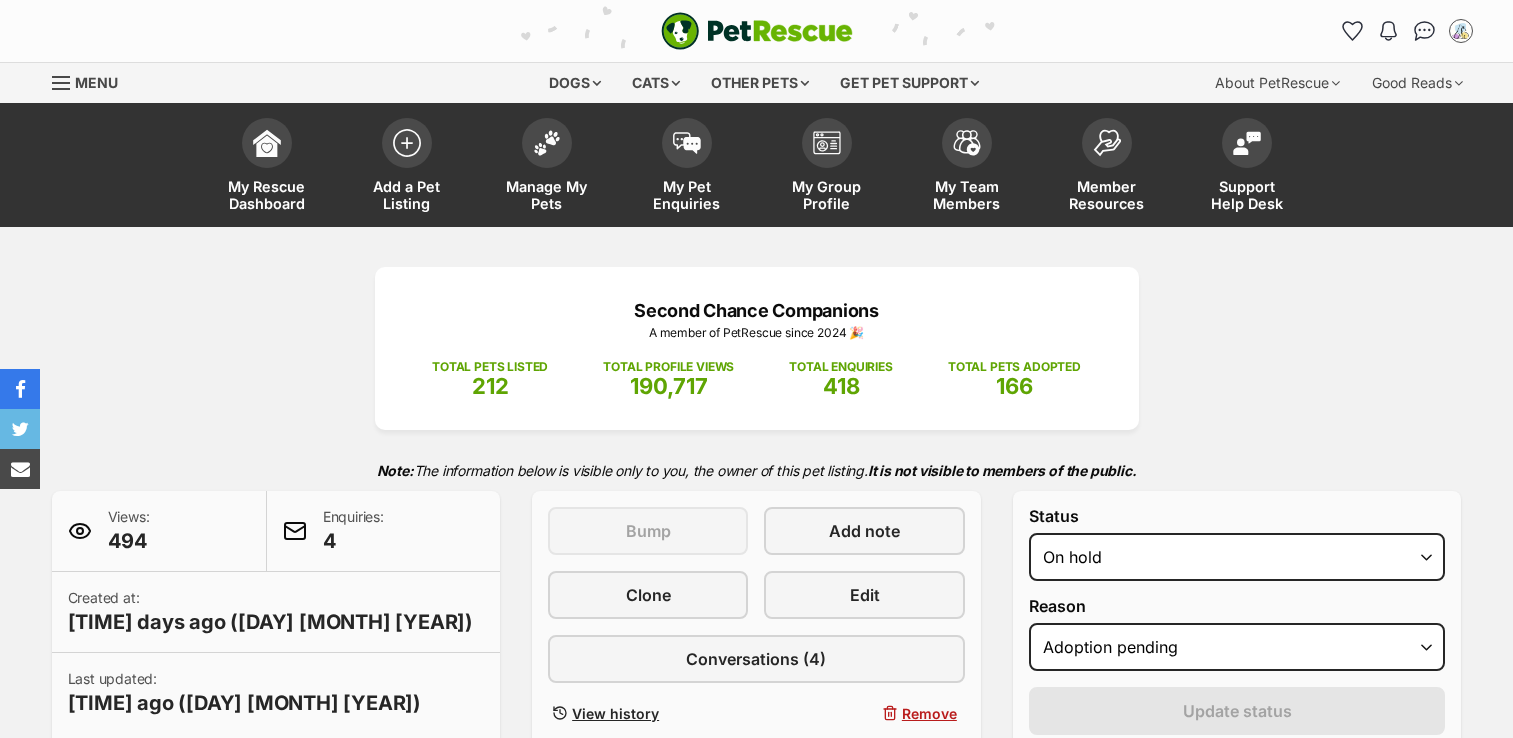 select on "adoption_pending" 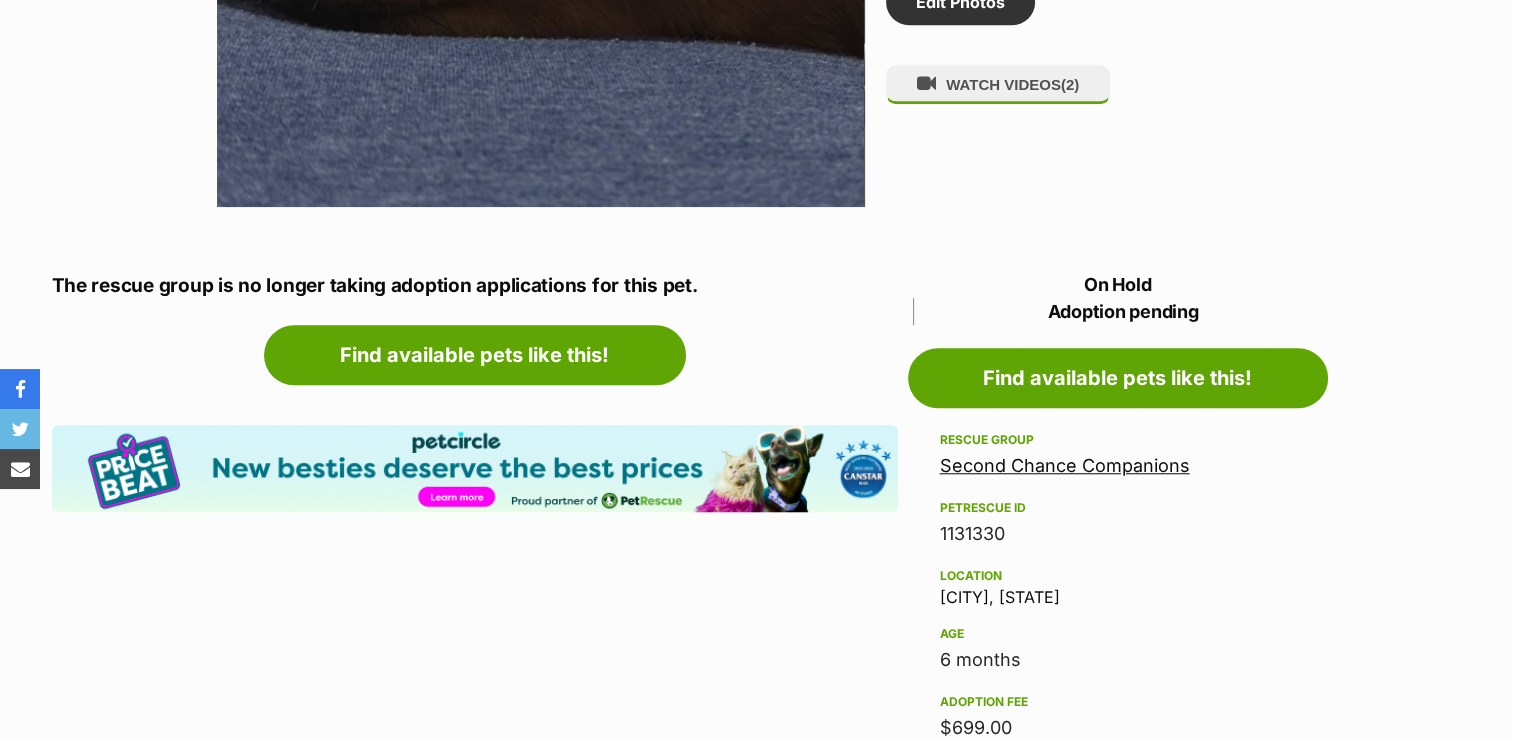 scroll, scrollTop: 0, scrollLeft: 0, axis: both 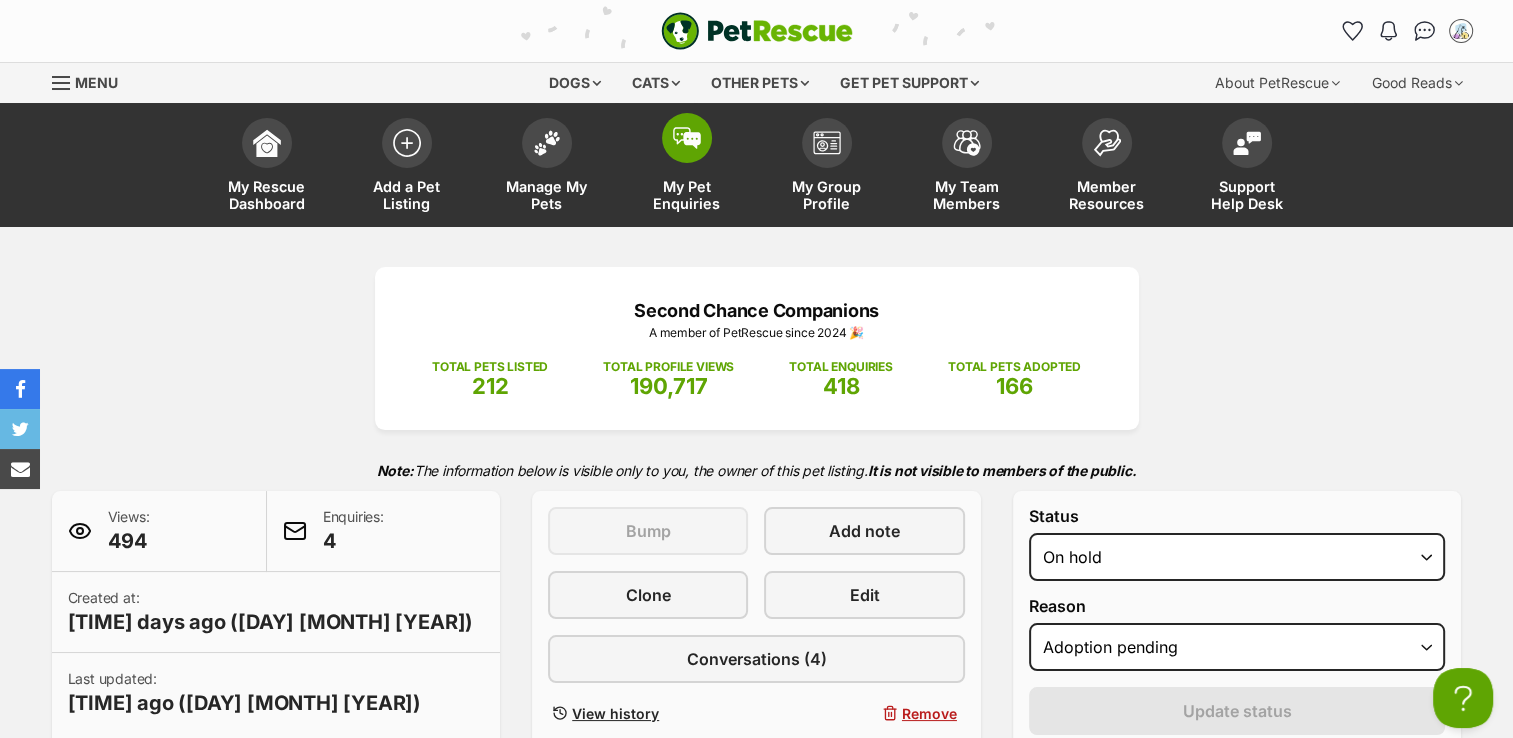 click on "My Pet Enquiries" at bounding box center (687, 195) 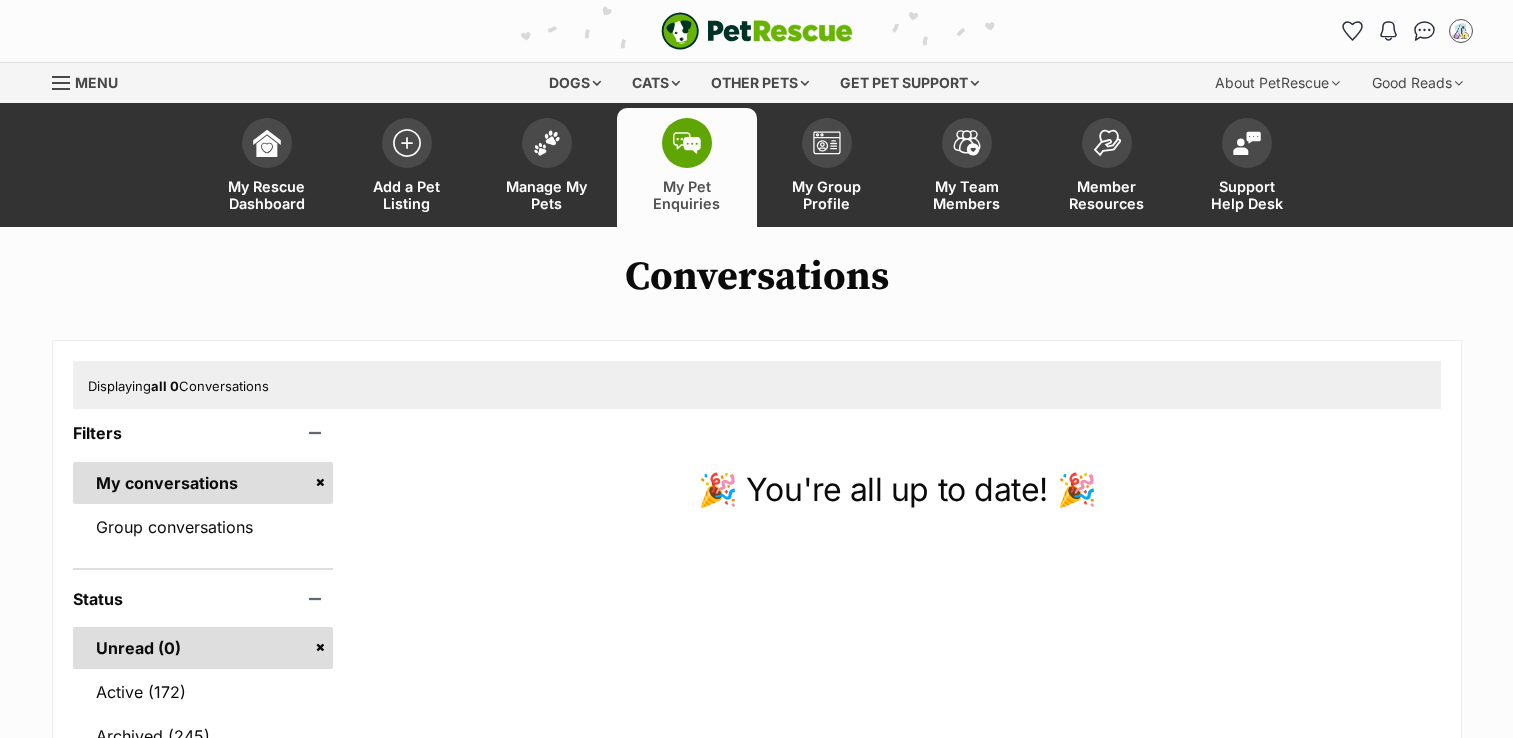 scroll, scrollTop: 0, scrollLeft: 0, axis: both 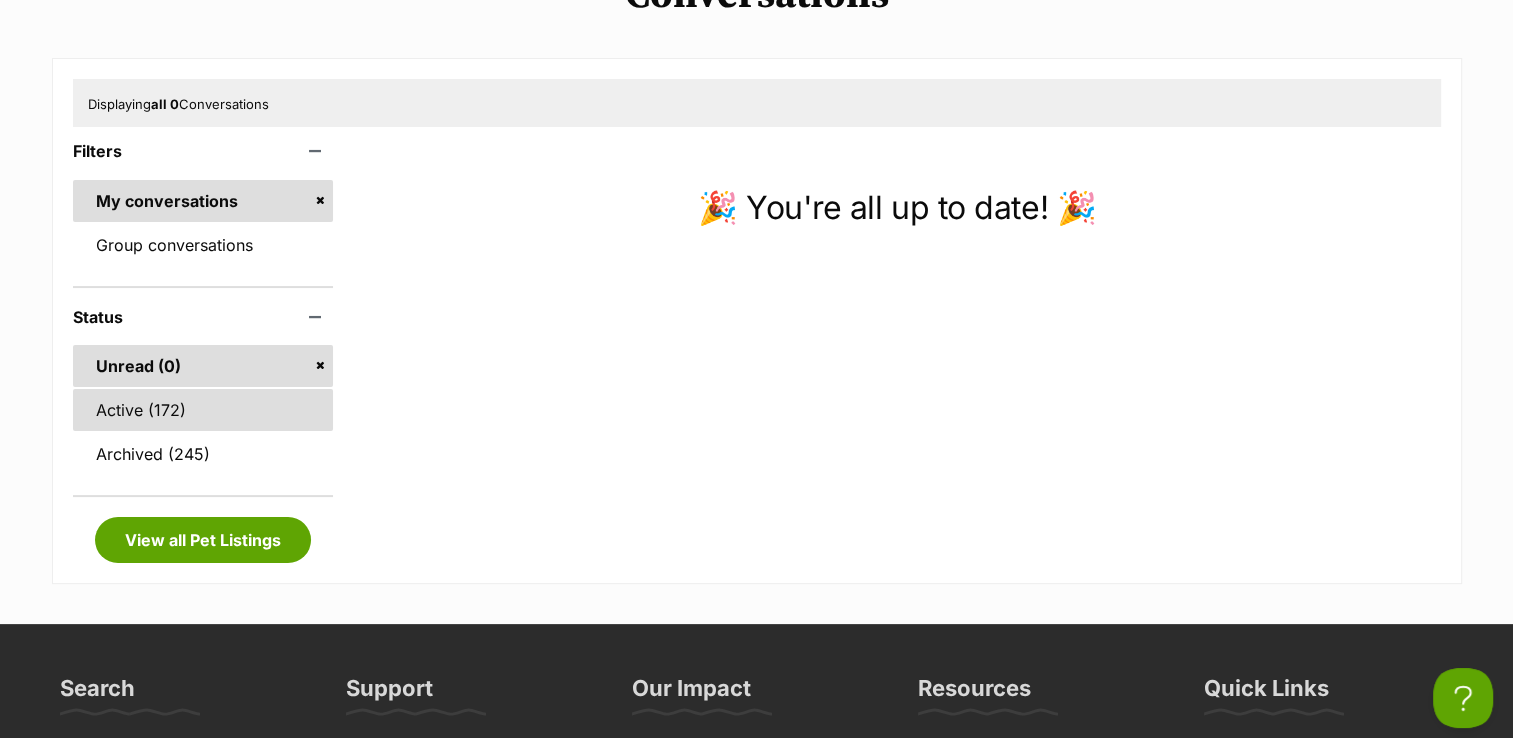 click on "Active (172)" at bounding box center [203, 410] 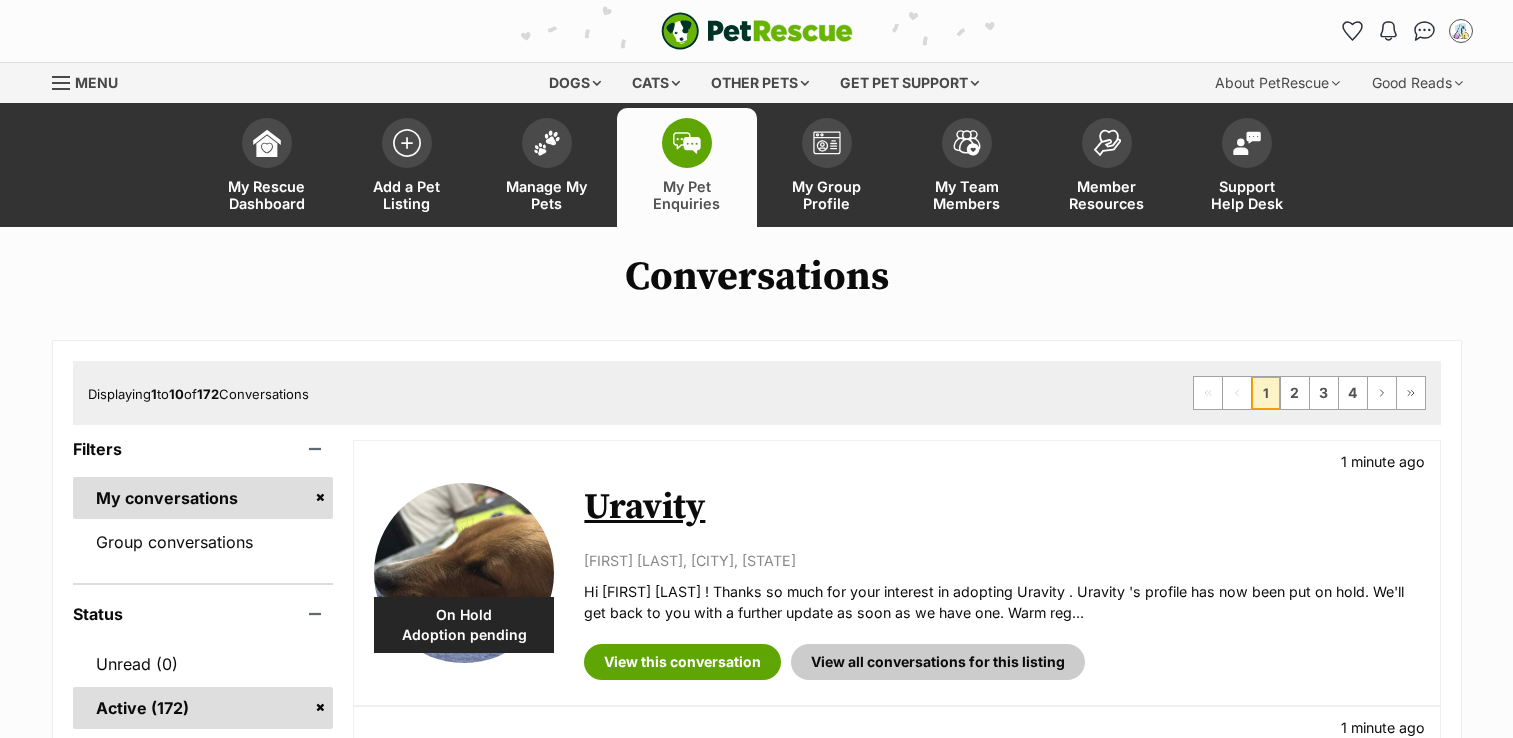 scroll, scrollTop: 0, scrollLeft: 0, axis: both 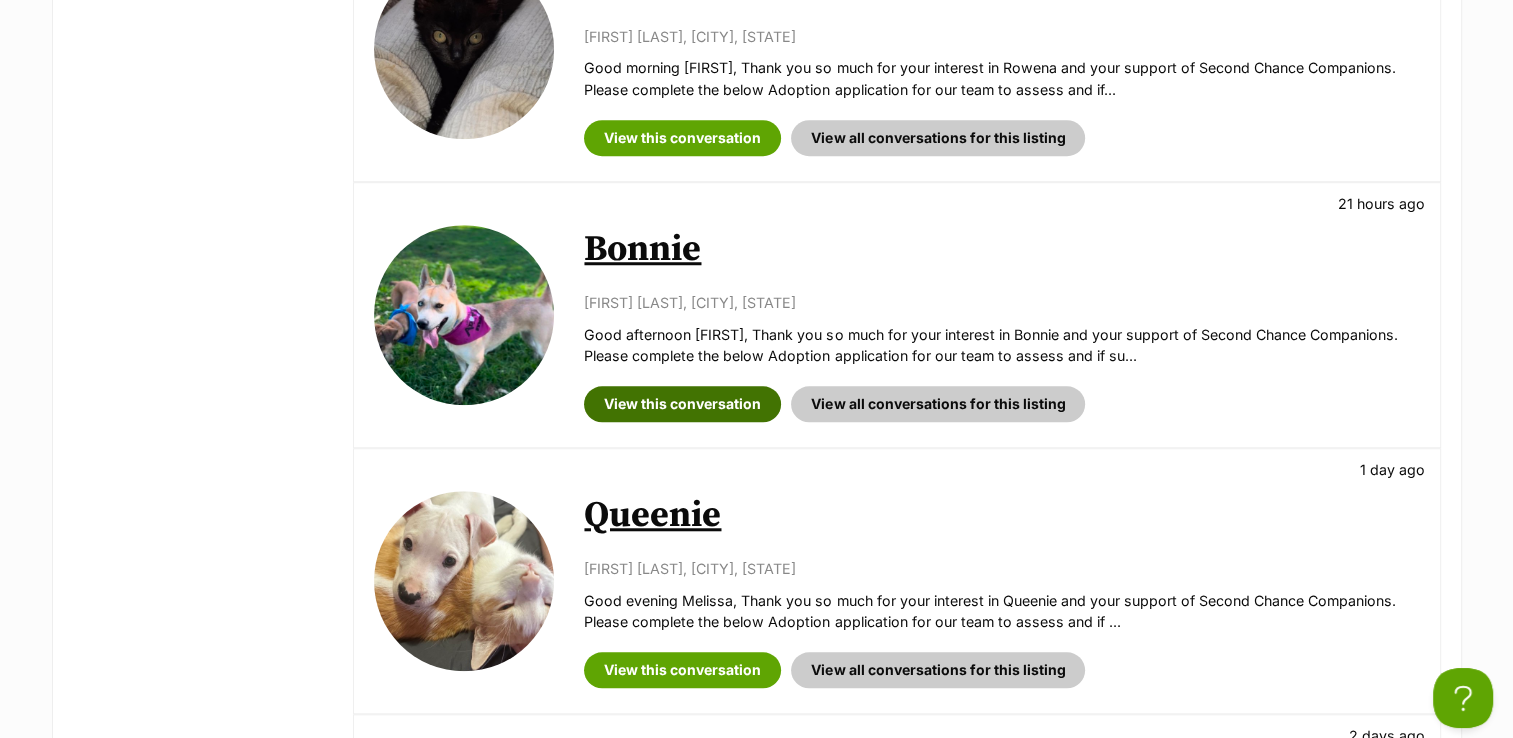 click on "View this conversation" at bounding box center [682, 404] 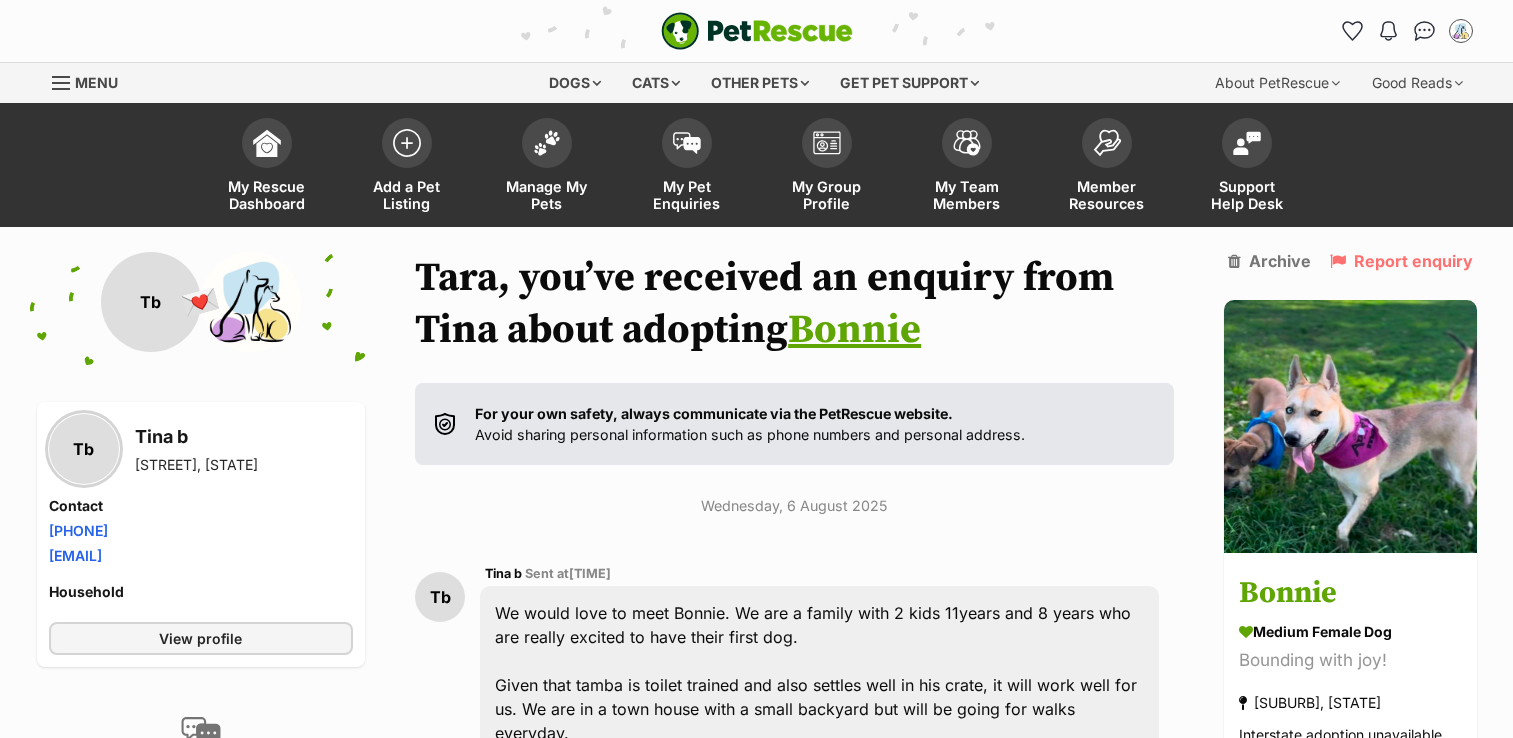 scroll, scrollTop: 0, scrollLeft: 0, axis: both 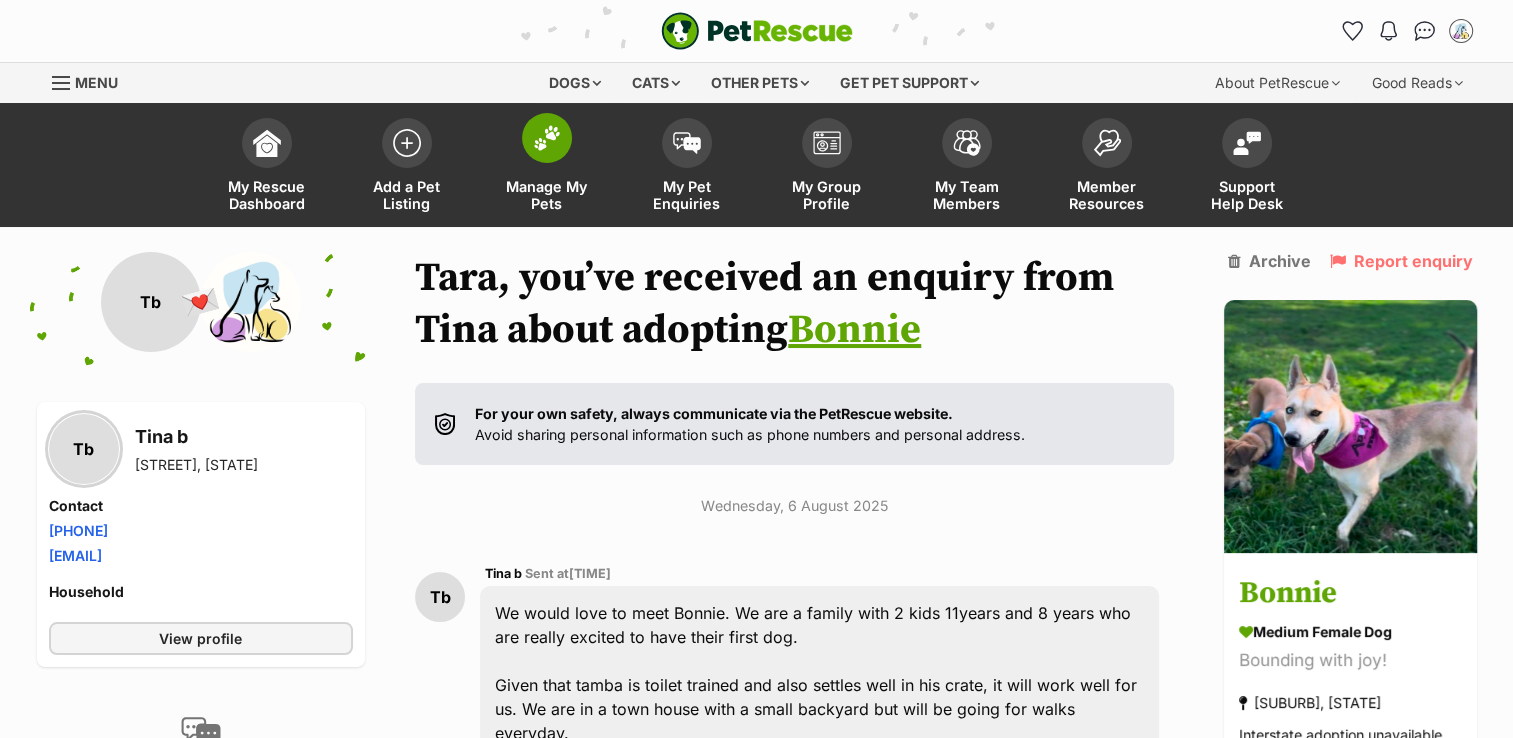 click on "Manage My Pets" at bounding box center [547, 195] 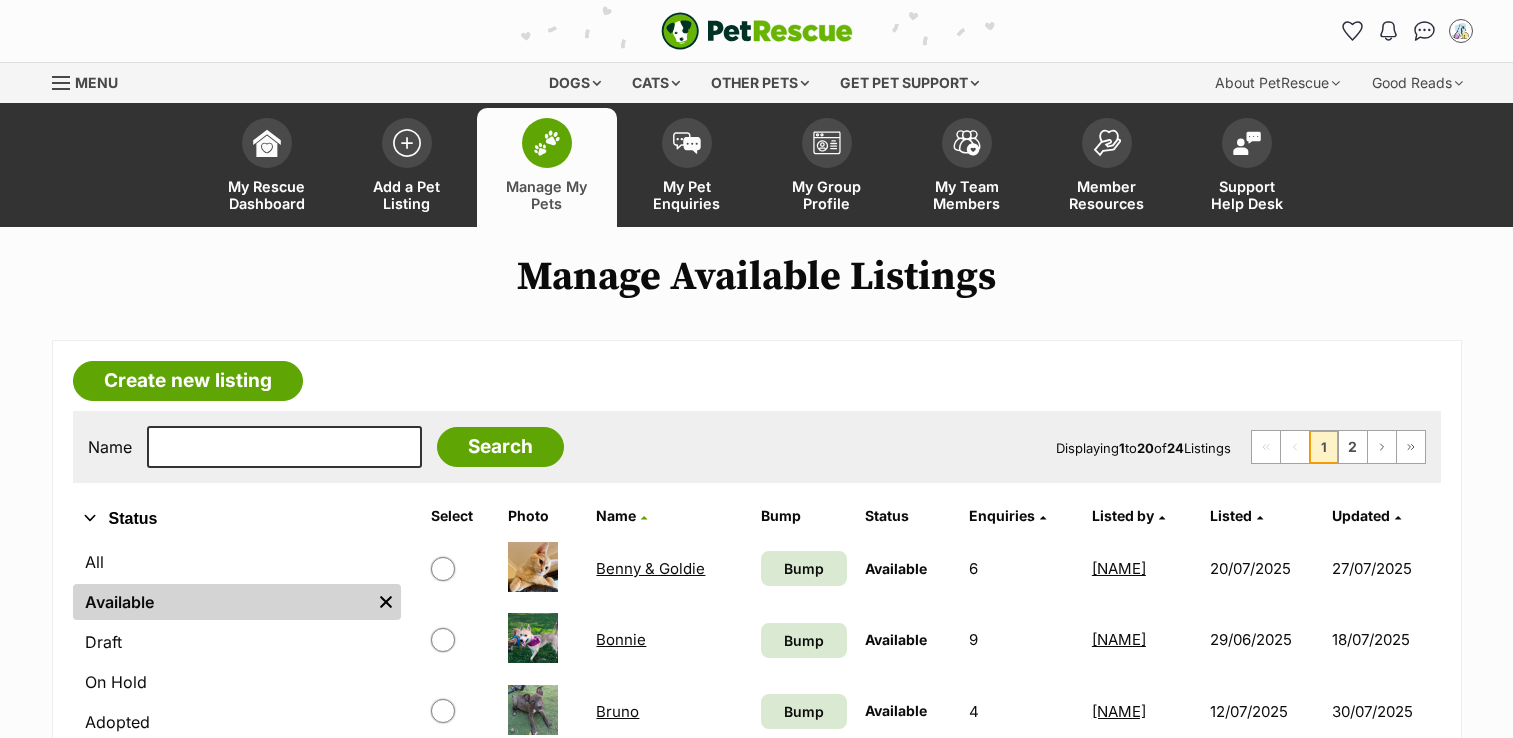 scroll, scrollTop: 0, scrollLeft: 0, axis: both 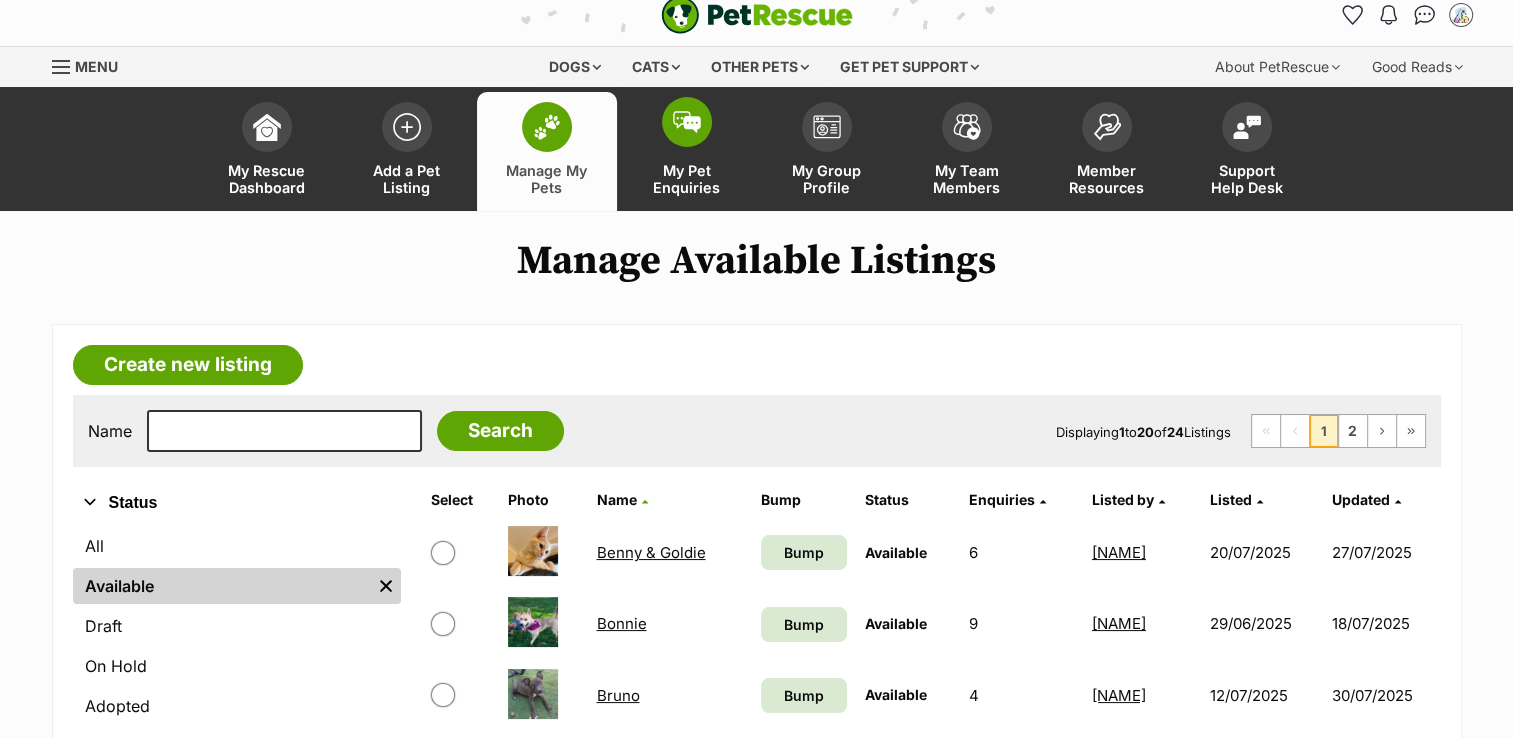 click on "My Pet Enquiries" at bounding box center [687, 179] 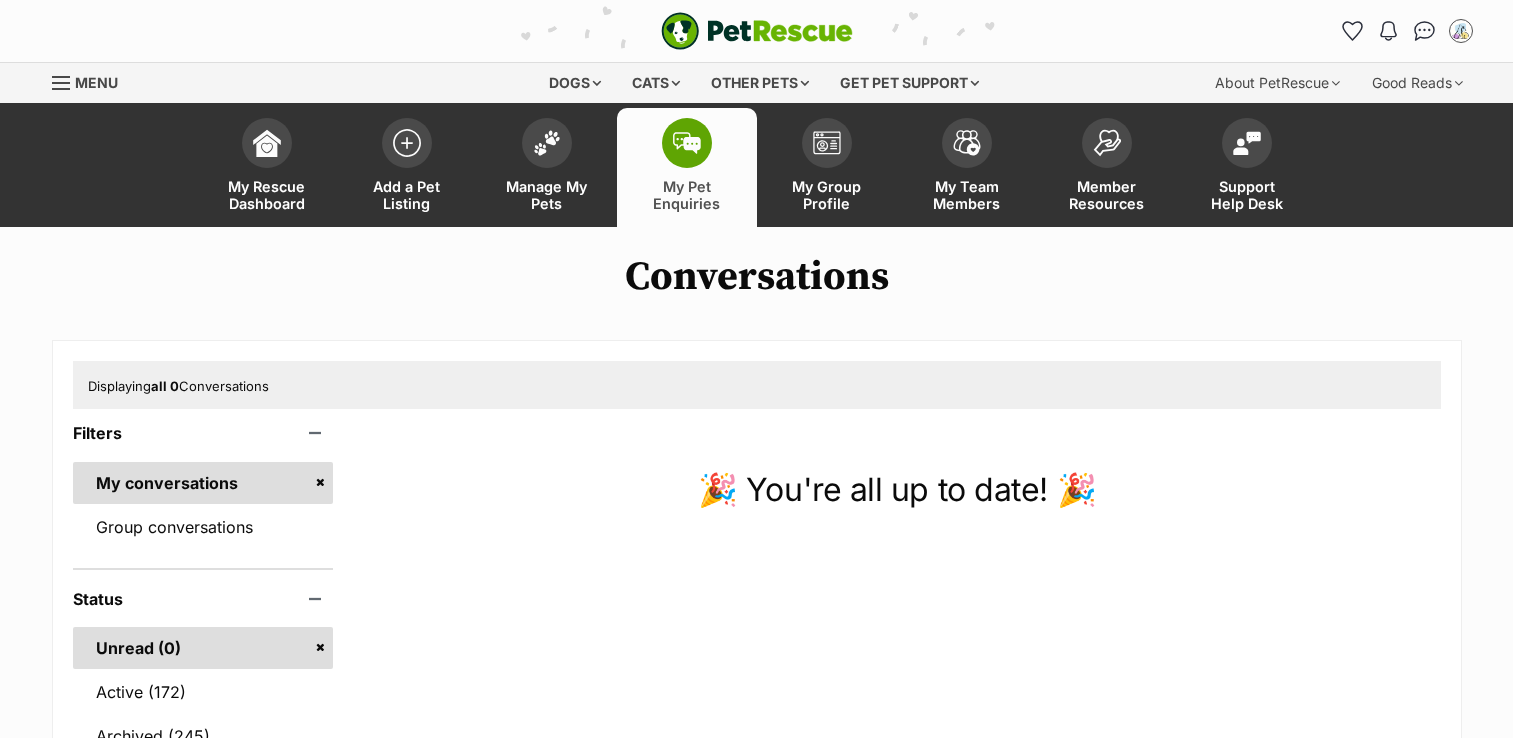 scroll, scrollTop: 0, scrollLeft: 0, axis: both 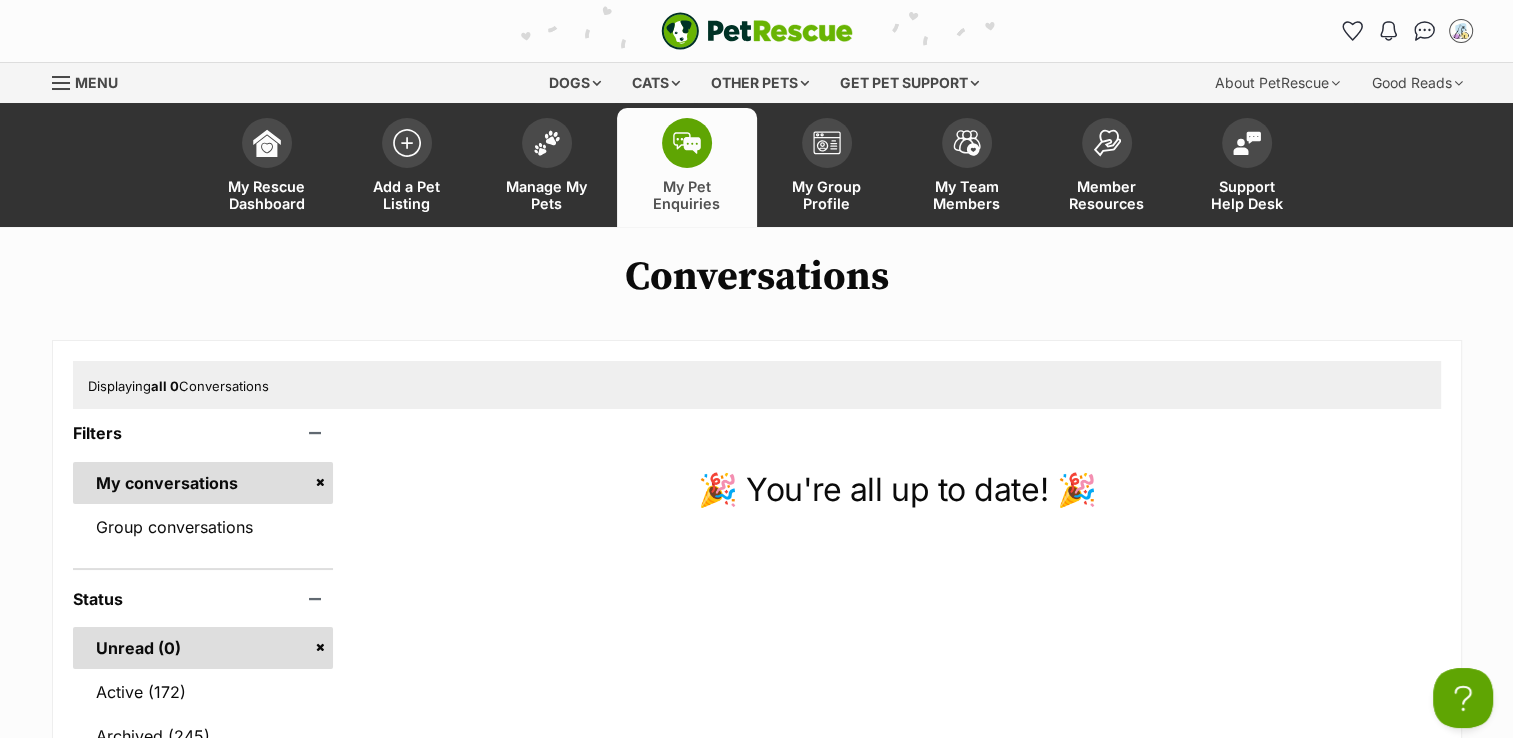 drag, startPoint x: 1519, startPoint y: 80, endPoint x: 974, endPoint y: 38, distance: 546.61597 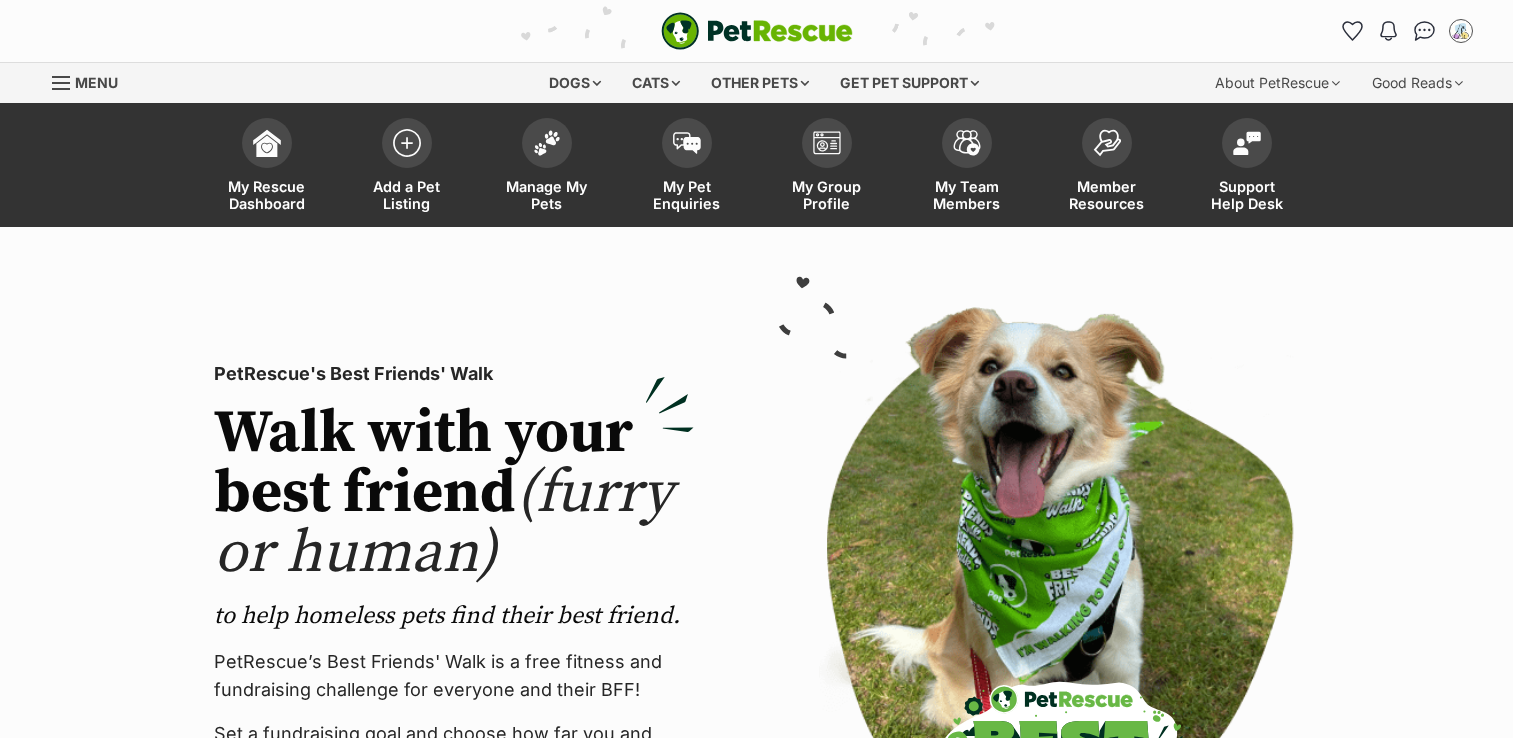 scroll, scrollTop: 0, scrollLeft: 0, axis: both 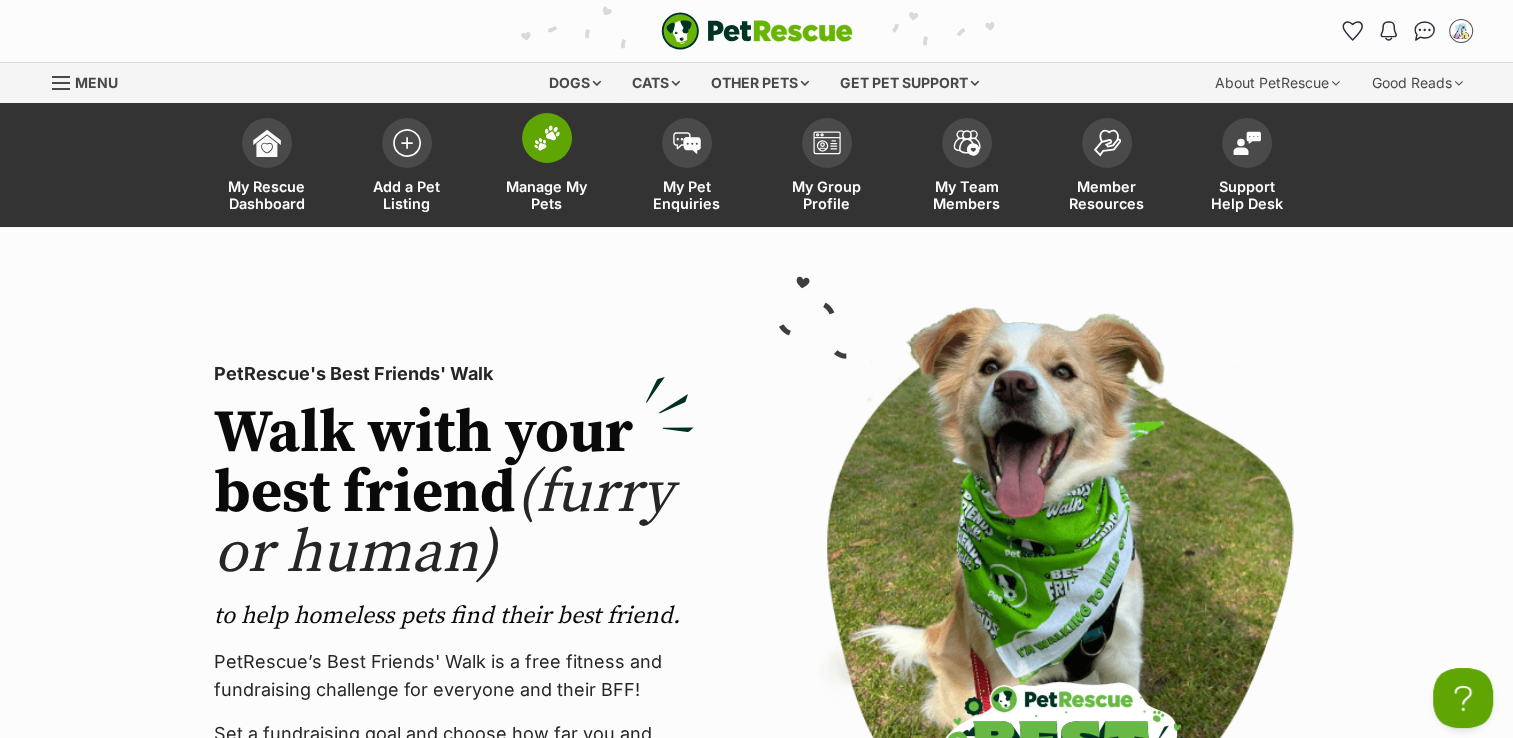 click on "Manage My Pets" at bounding box center [547, 195] 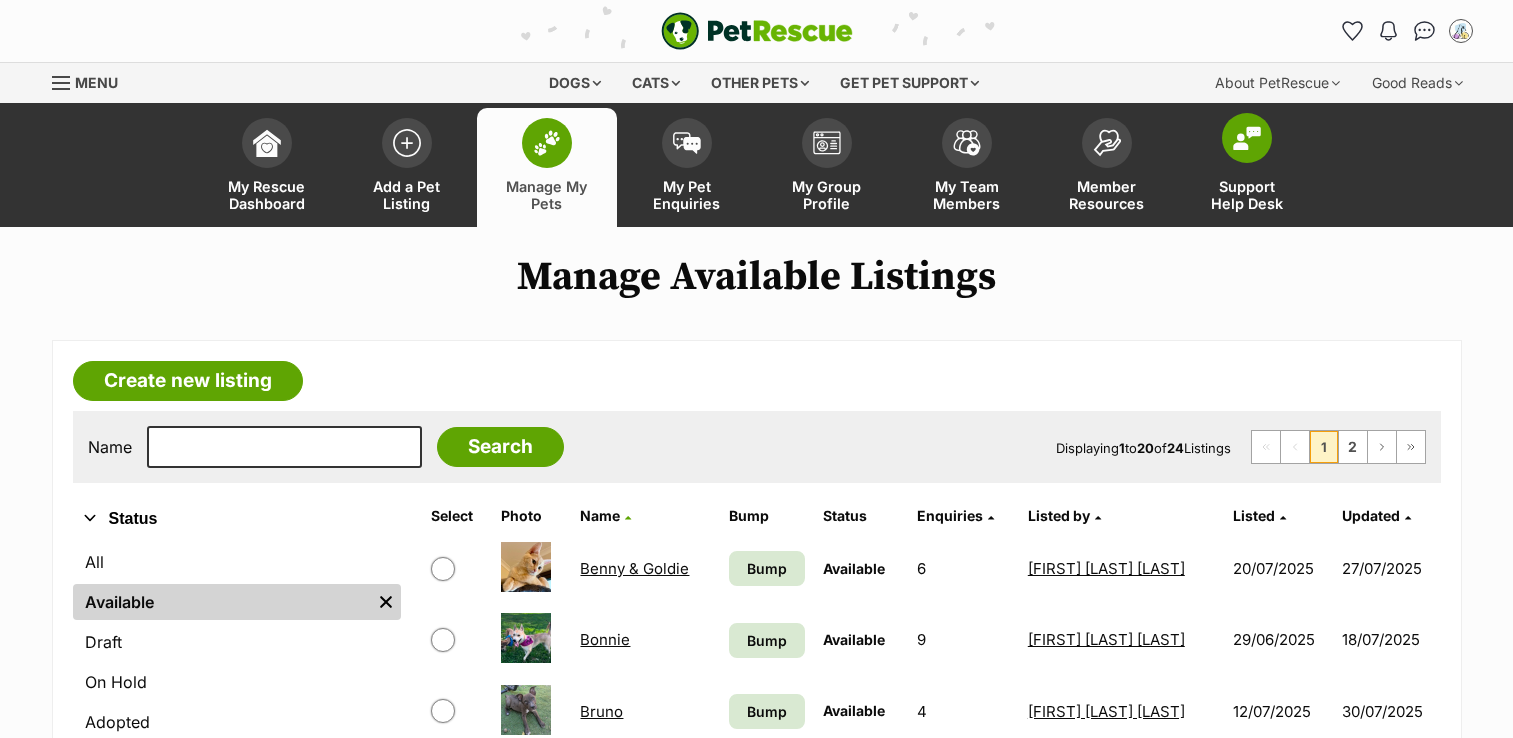 scroll, scrollTop: 0, scrollLeft: 0, axis: both 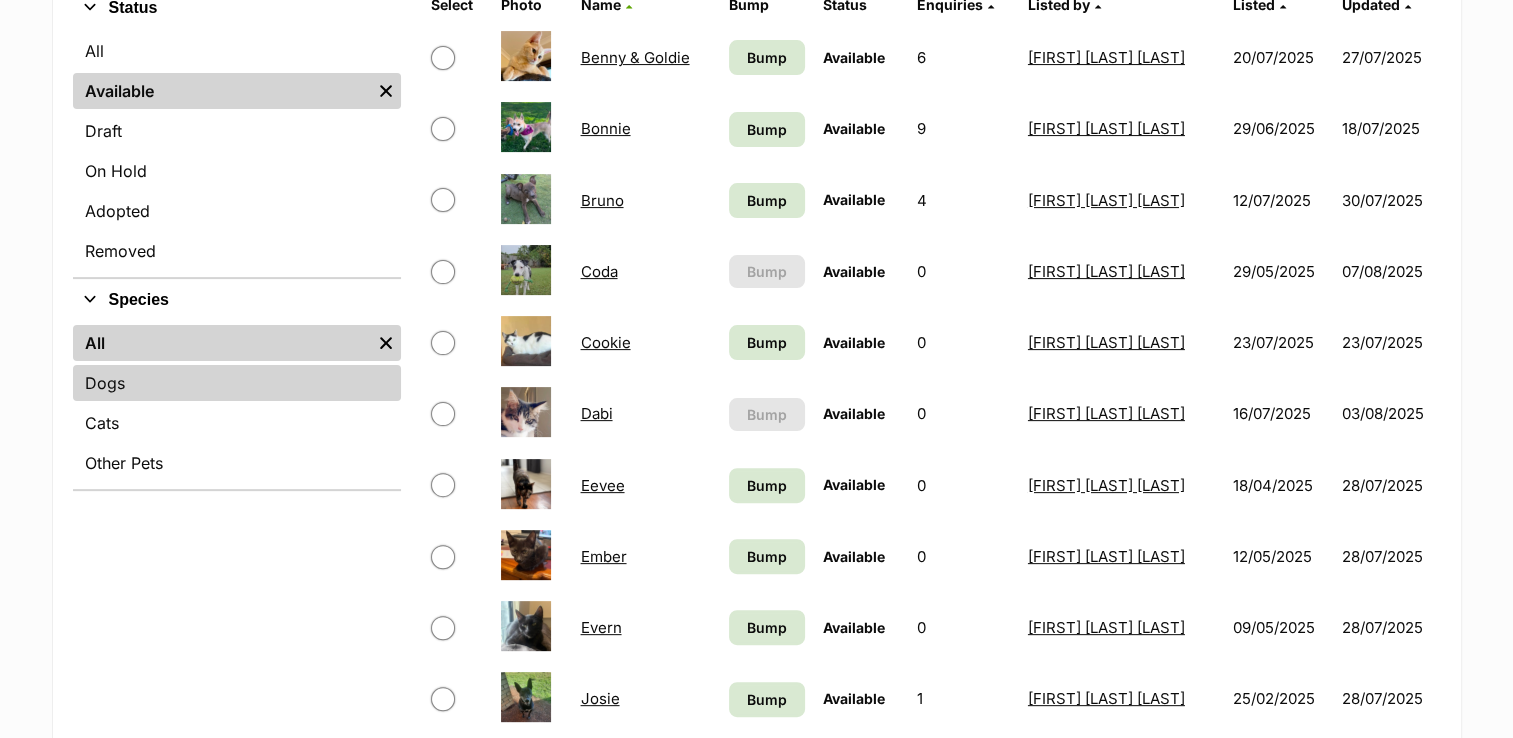 click on "Dogs" at bounding box center (237, 383) 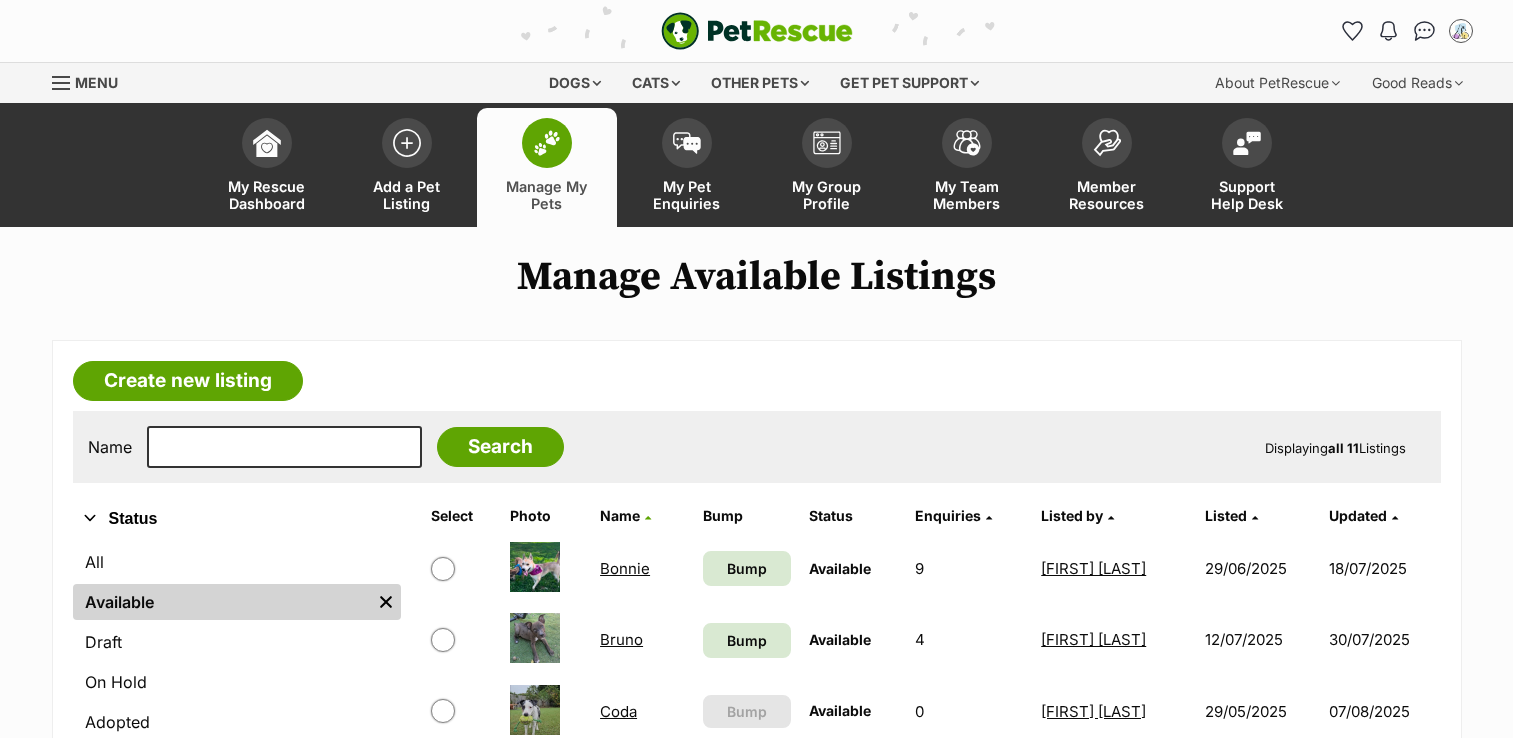 scroll, scrollTop: 0, scrollLeft: 0, axis: both 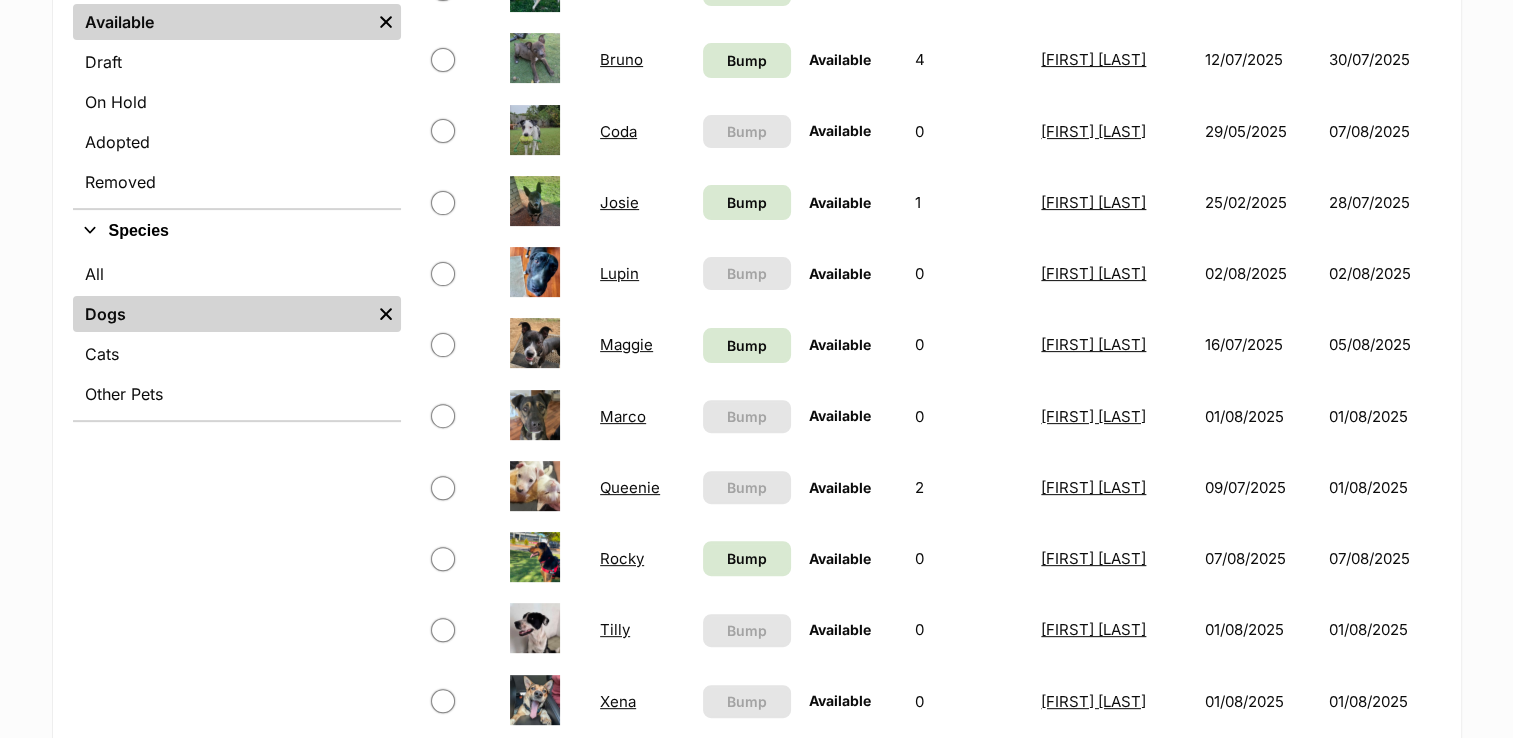 click on "Tilly" at bounding box center (615, 629) 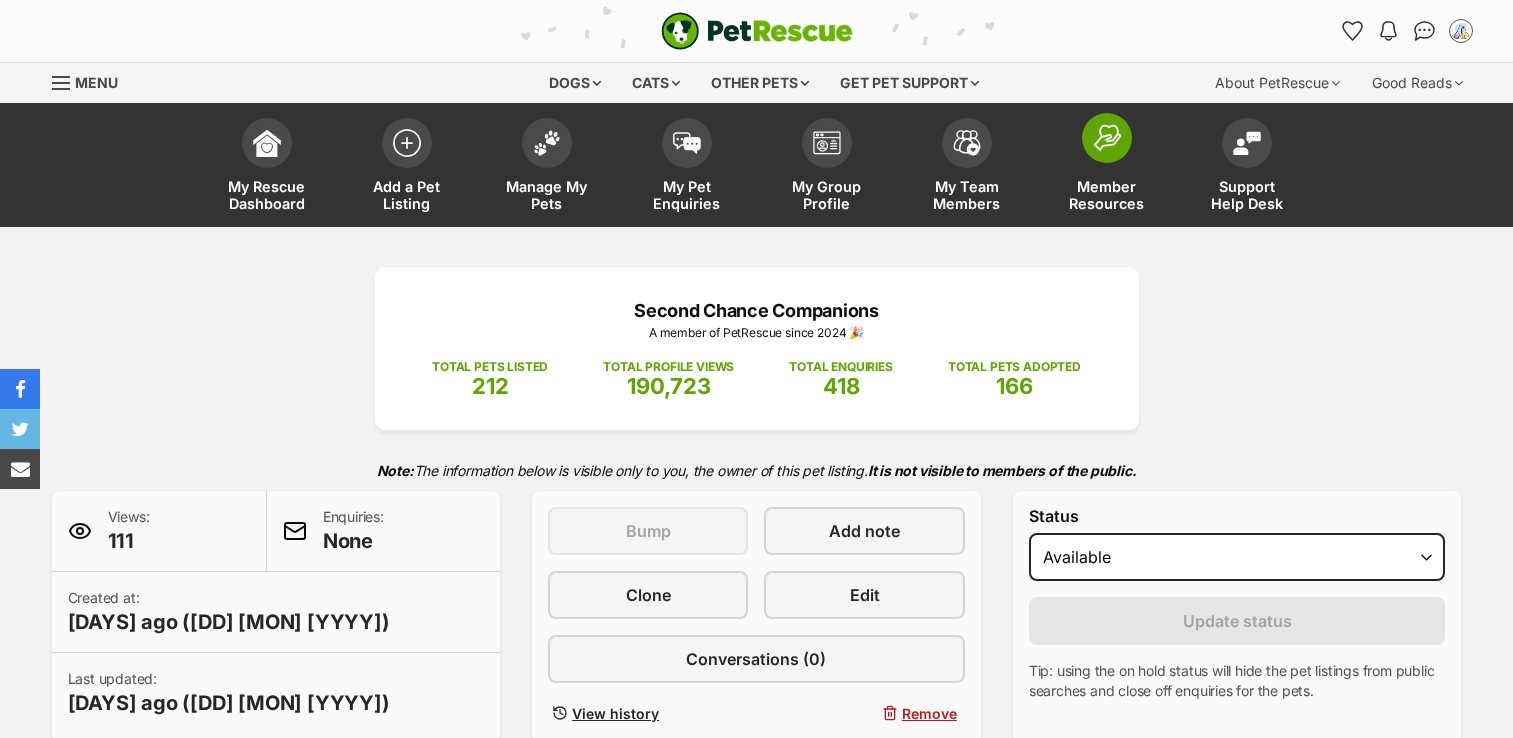 scroll, scrollTop: 0, scrollLeft: 0, axis: both 